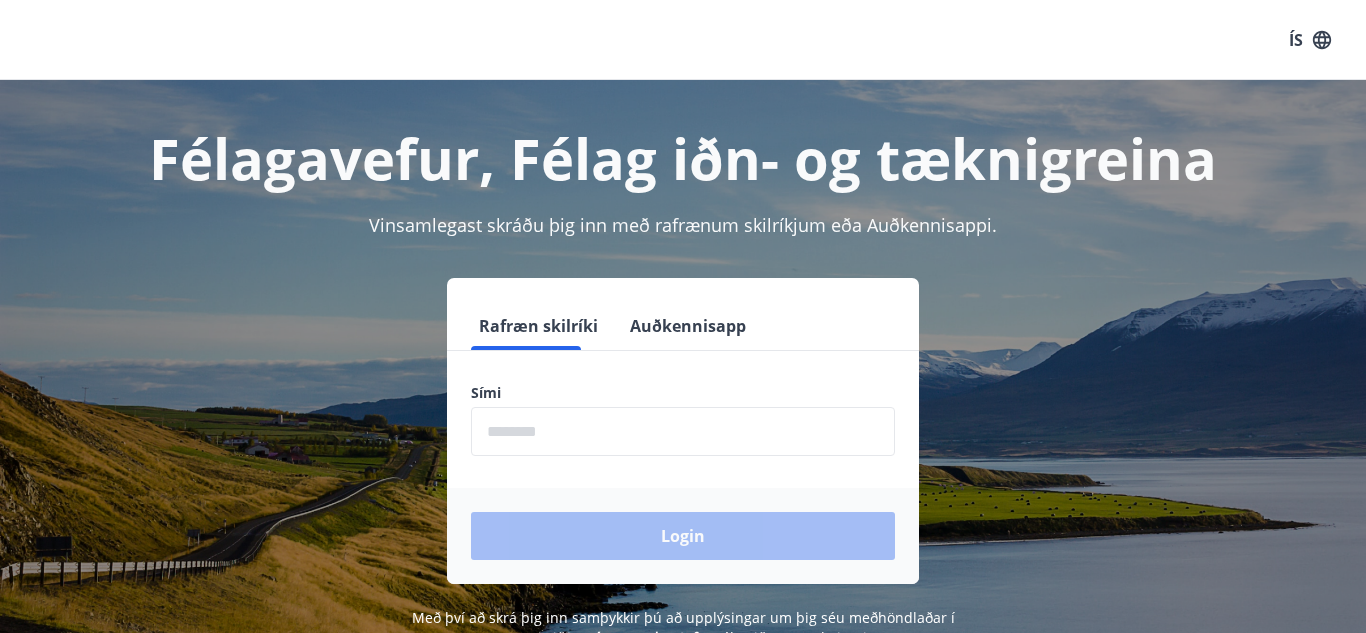 scroll, scrollTop: 0, scrollLeft: 0, axis: both 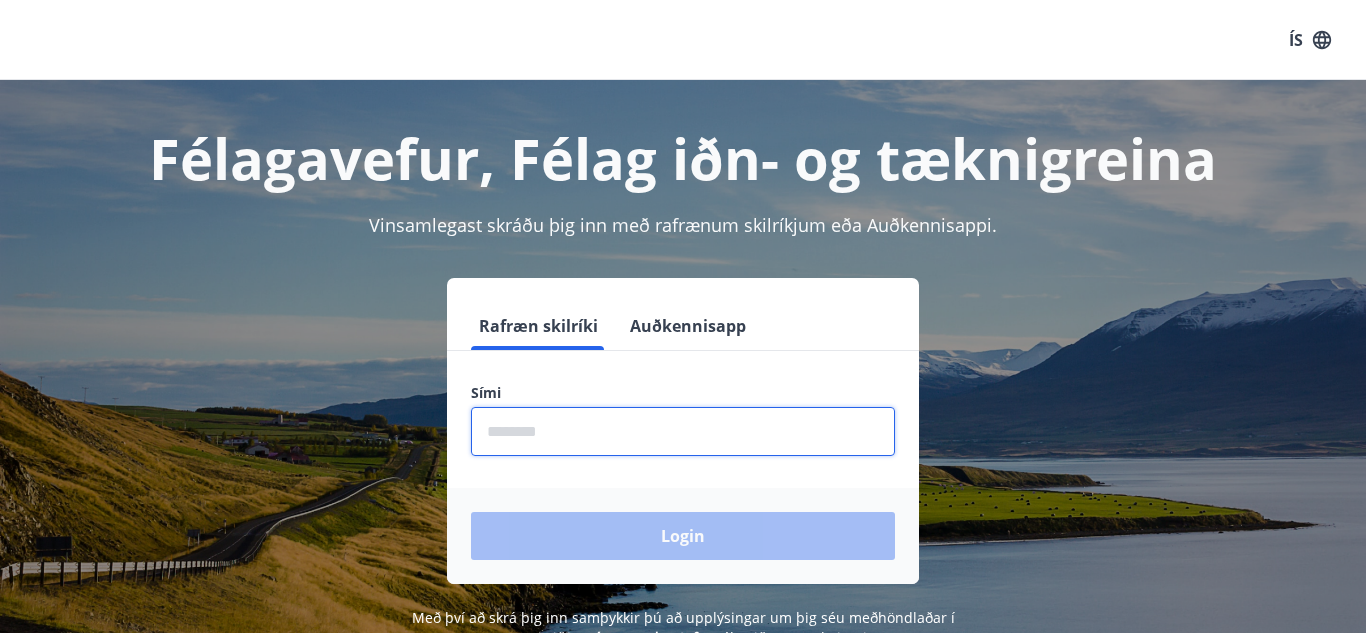 click at bounding box center [683, 431] 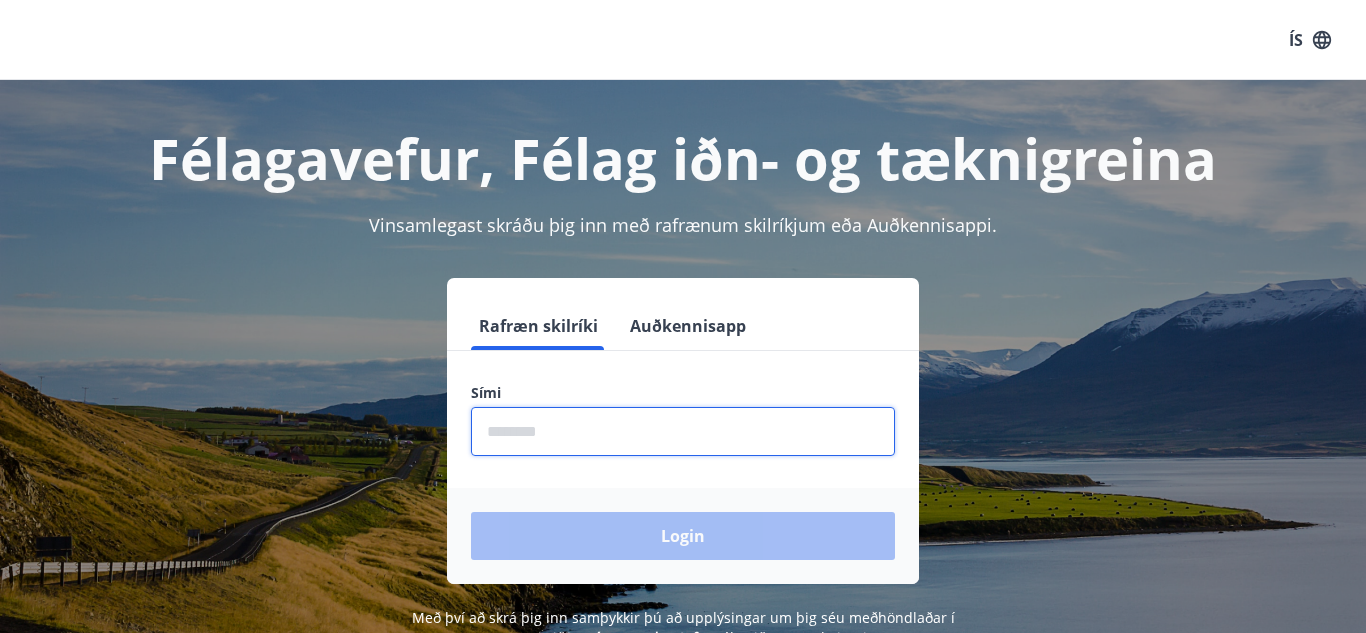 type on "********" 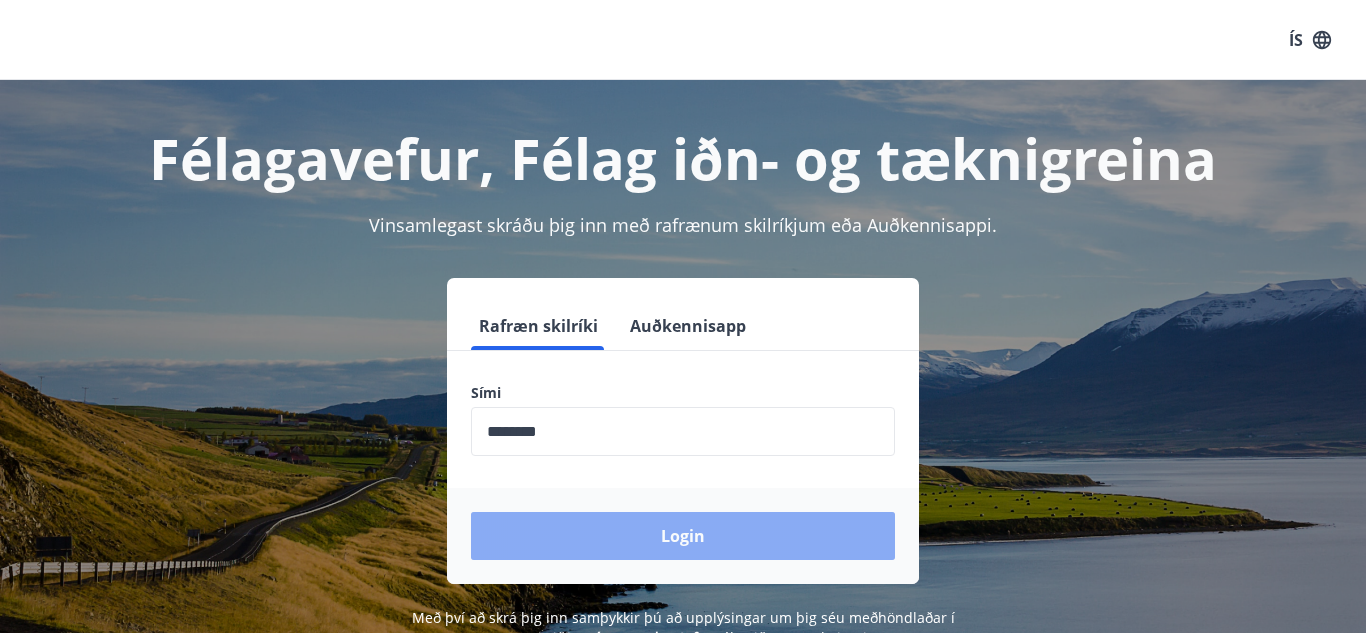 click on "Login" at bounding box center [683, 536] 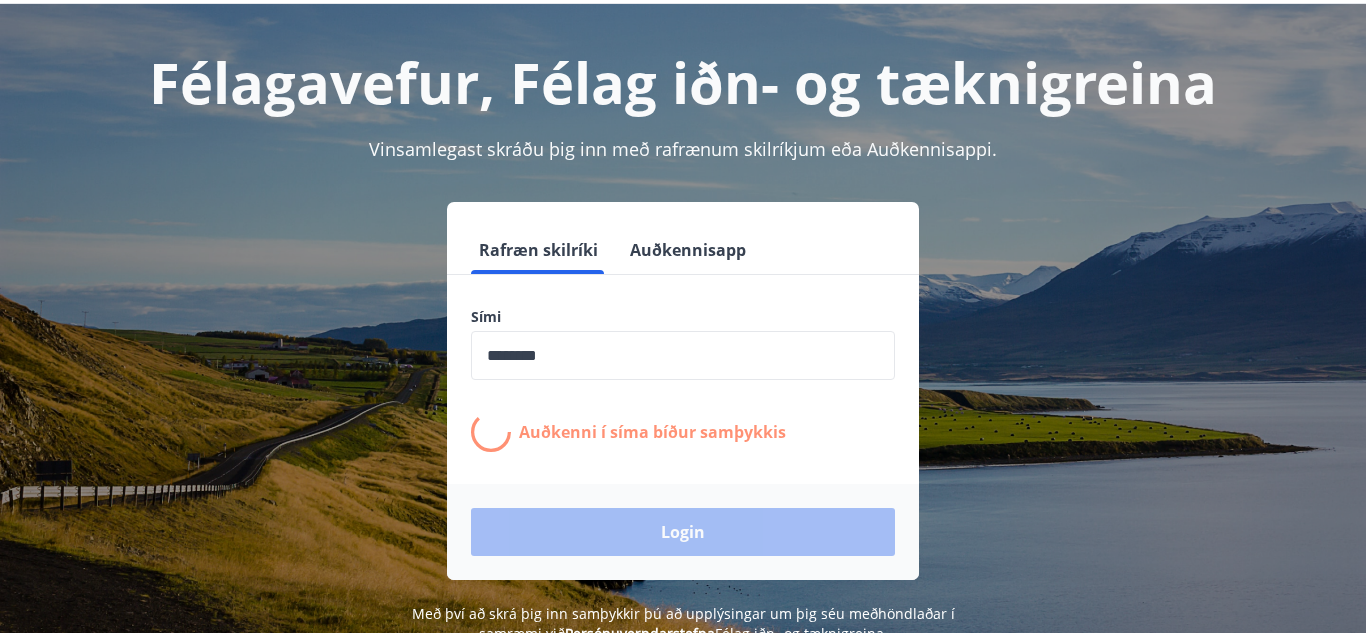 scroll, scrollTop: 79, scrollLeft: 0, axis: vertical 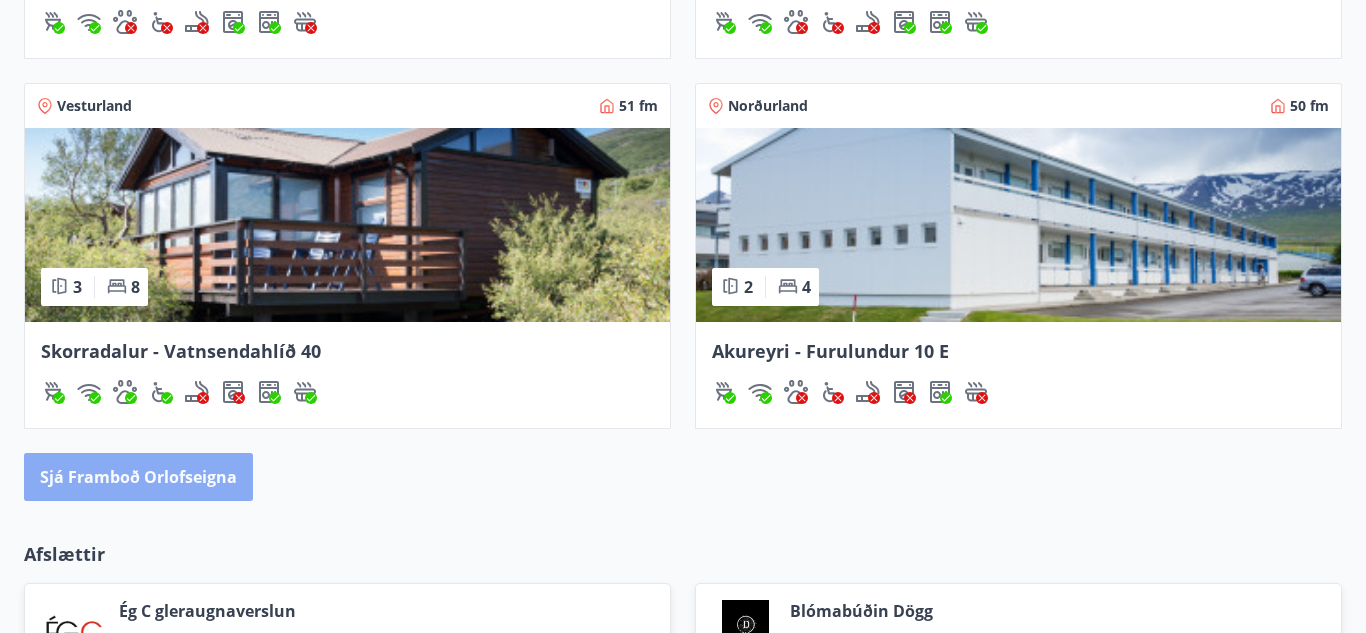 click on "Sjá framboð orlofseigna" at bounding box center (138, 477) 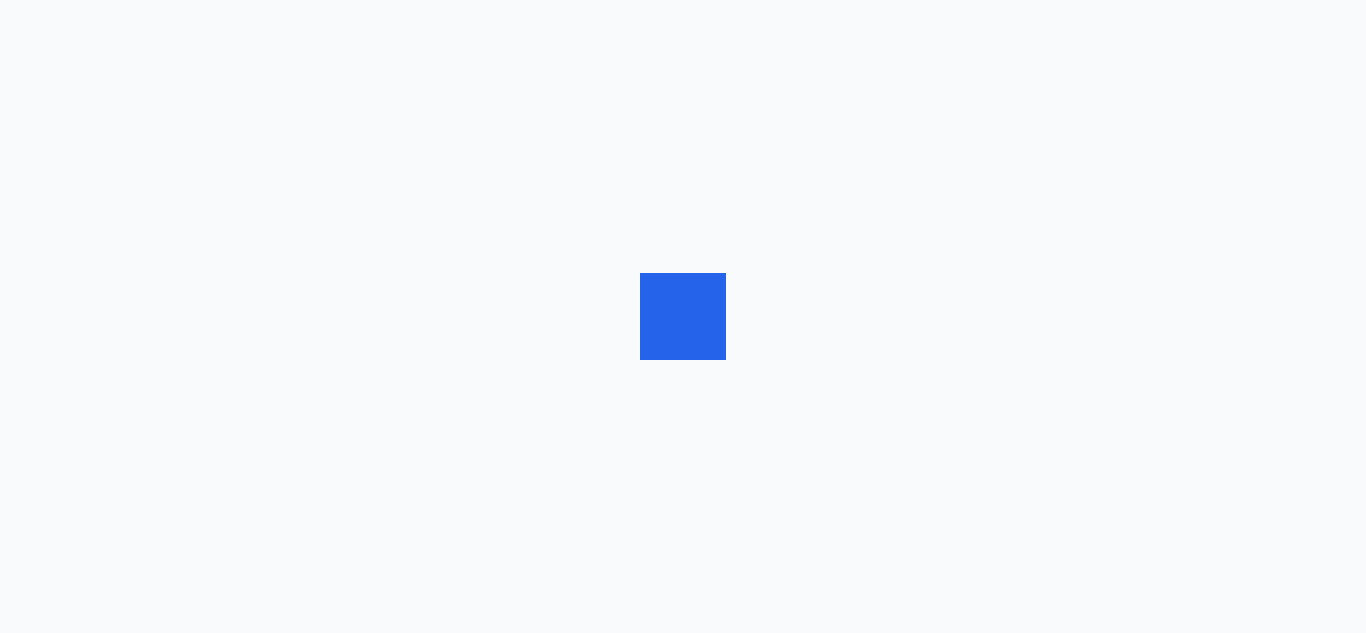 scroll, scrollTop: 0, scrollLeft: 0, axis: both 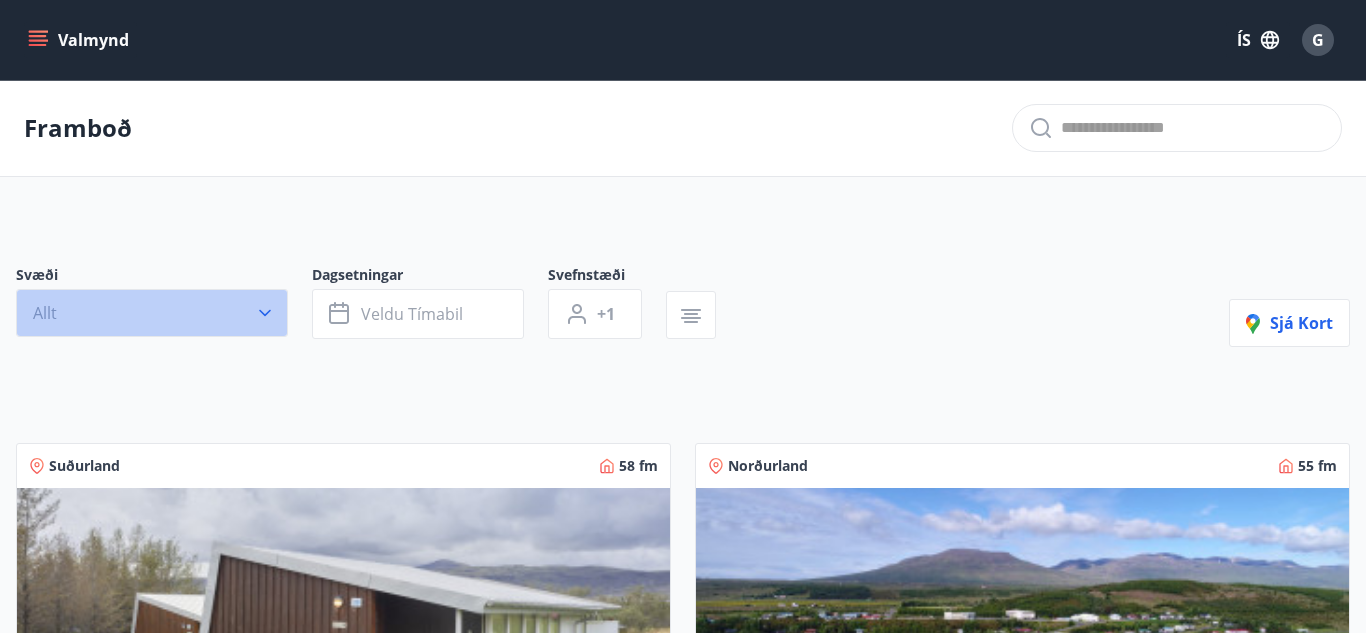 click on "Allt" at bounding box center (152, 313) 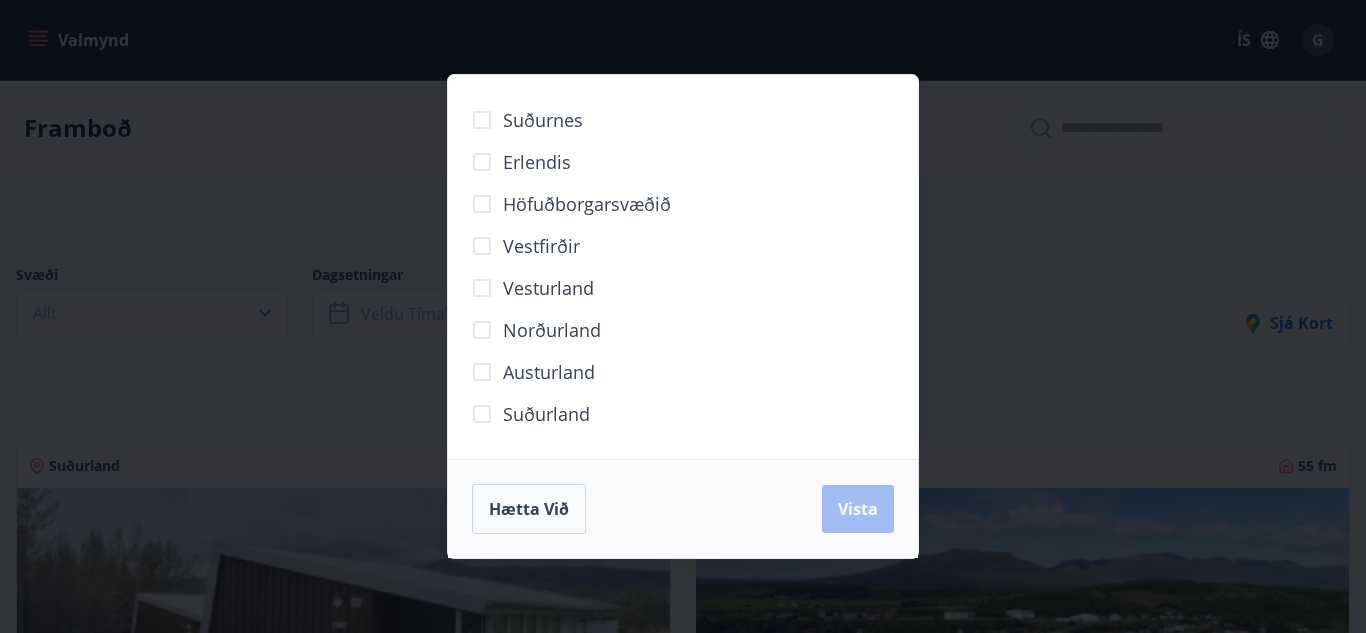 click on "Suðurland" at bounding box center (546, 414) 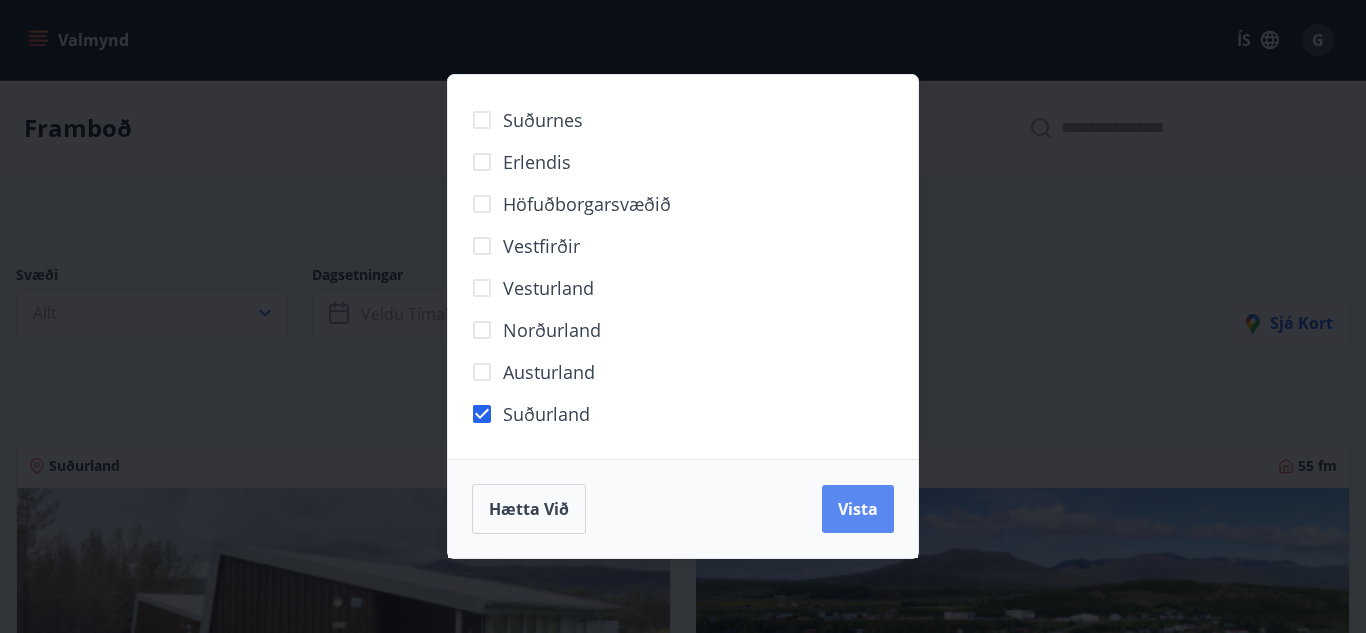 click on "Vista" at bounding box center [858, 509] 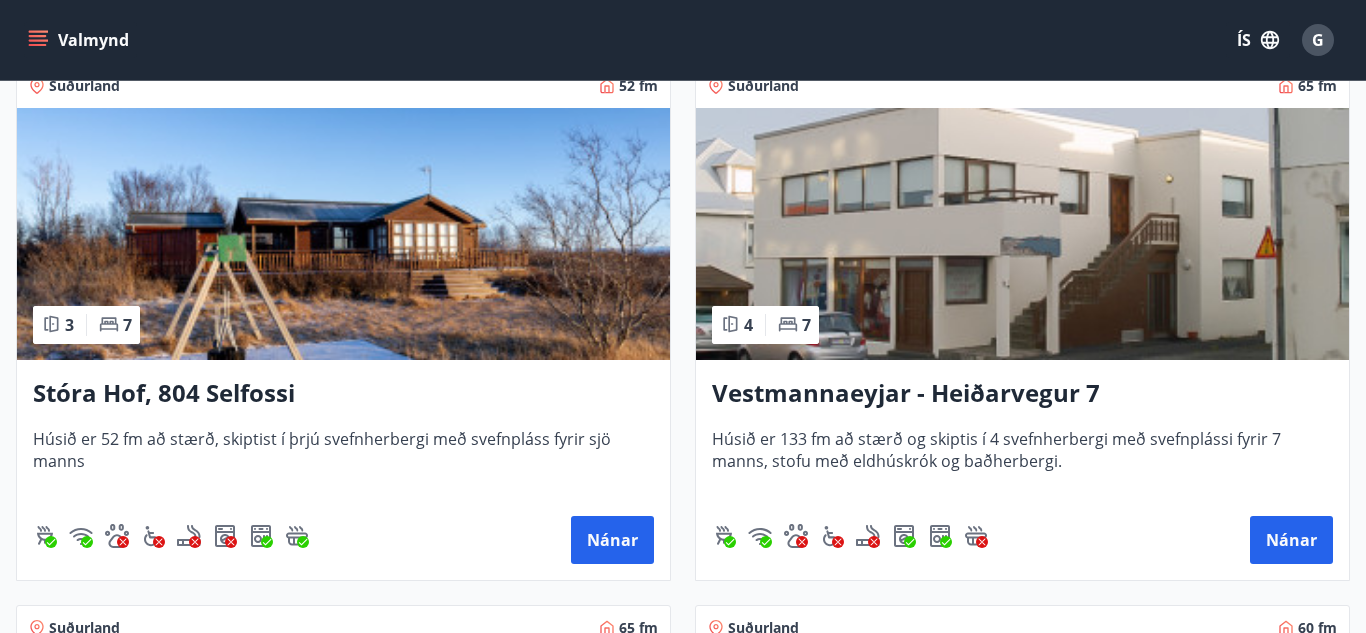 scroll, scrollTop: 982, scrollLeft: 0, axis: vertical 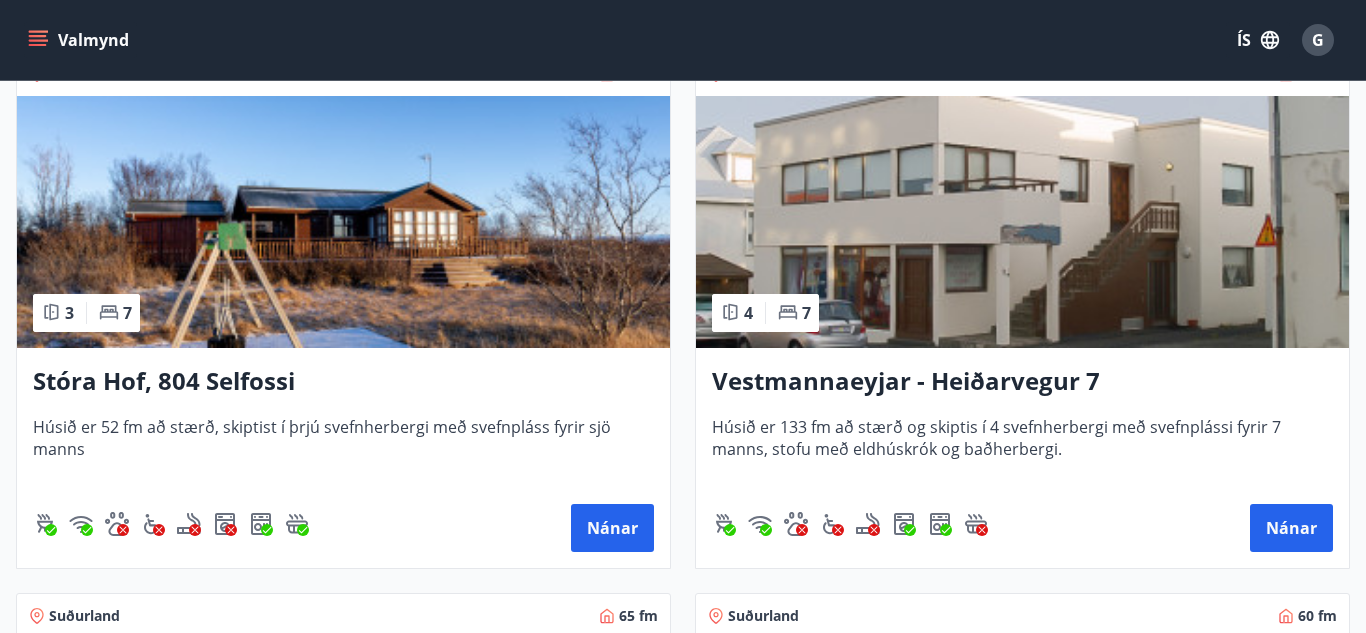 click on "Stóra Hof,  804  Selfossi" at bounding box center (343, 382) 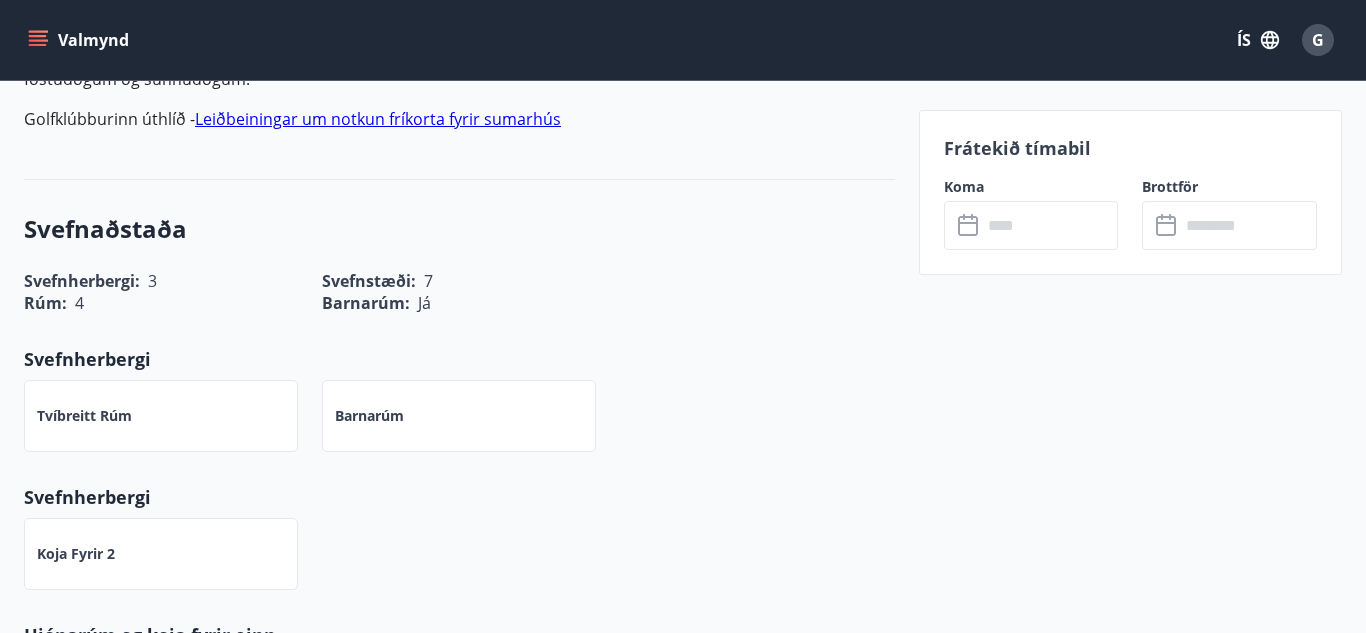 scroll, scrollTop: 46, scrollLeft: 0, axis: vertical 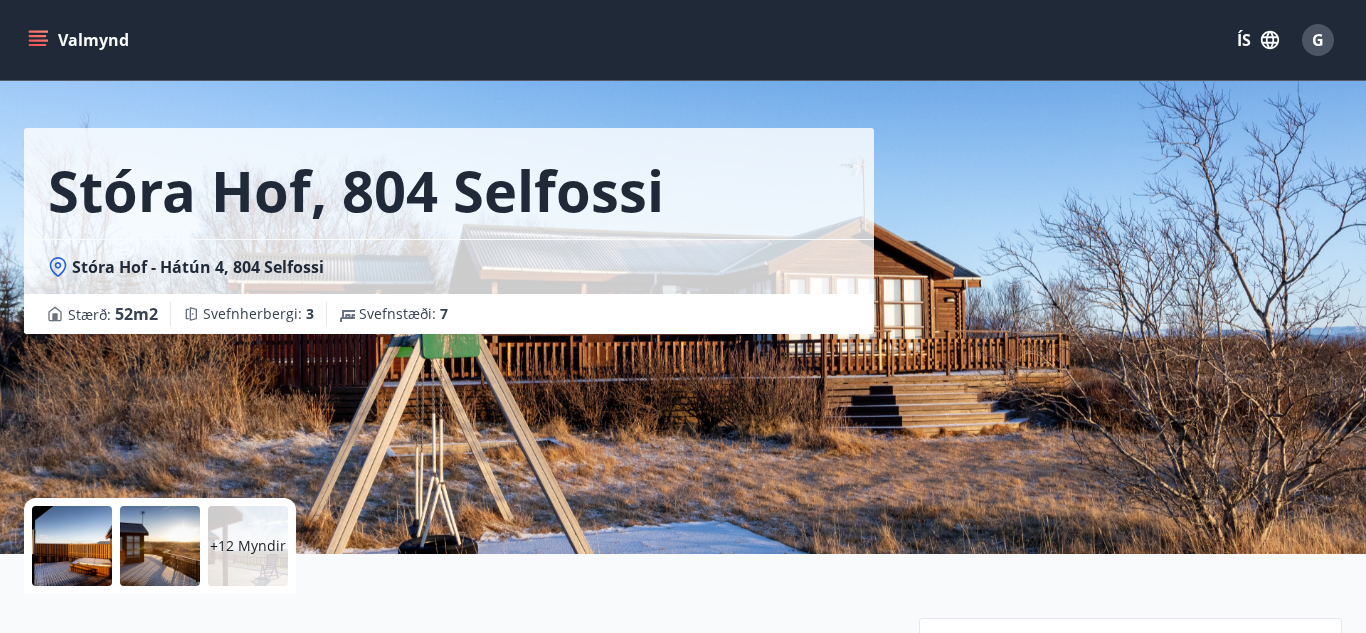 click 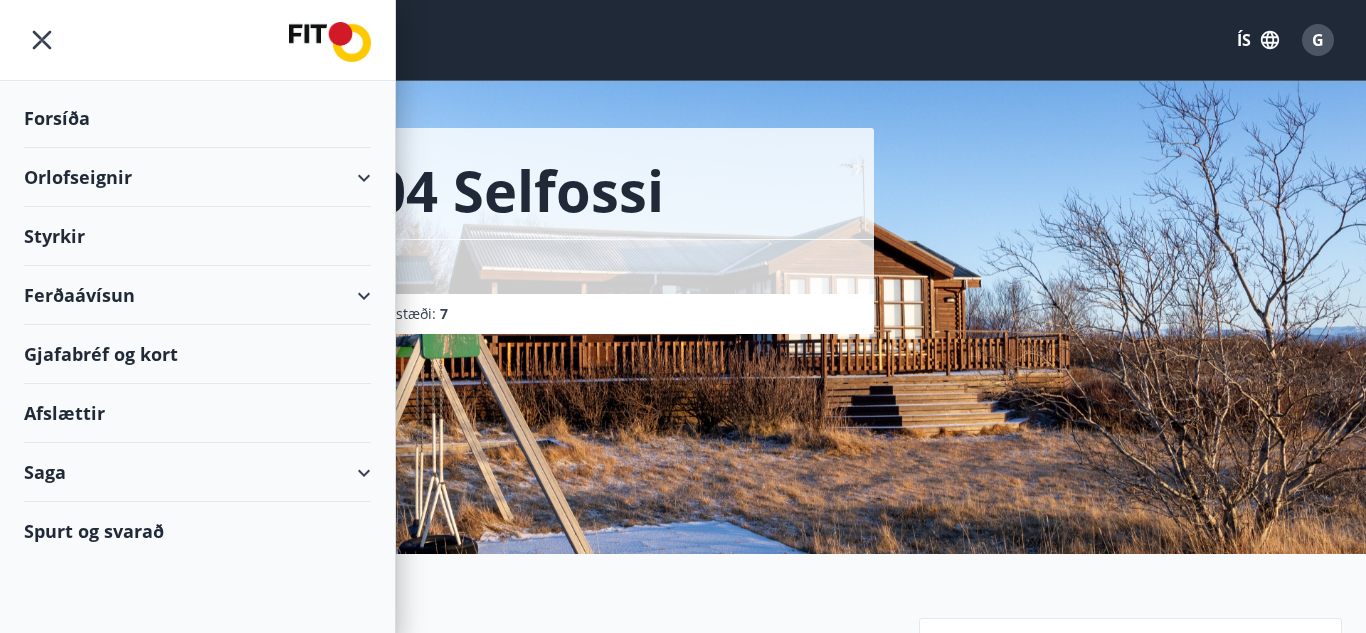 click on "Ferðaávísun" at bounding box center (197, 295) 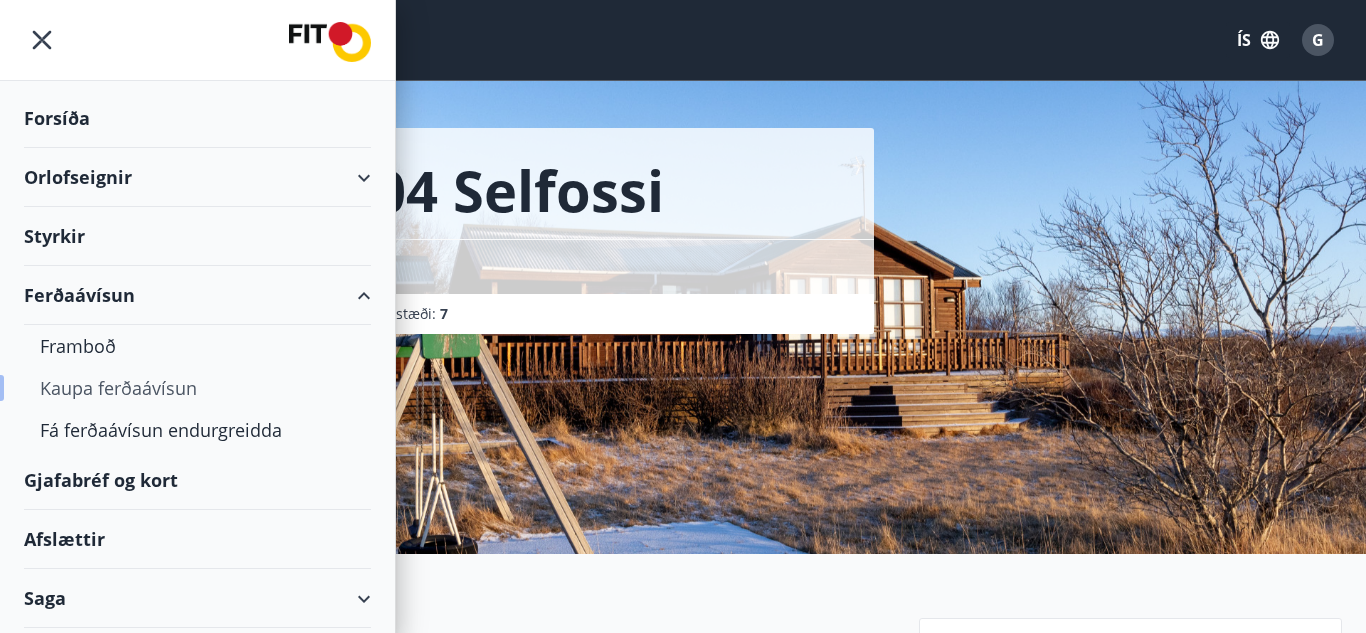 click on "Kaupa ferðaávísun" at bounding box center (197, 388) 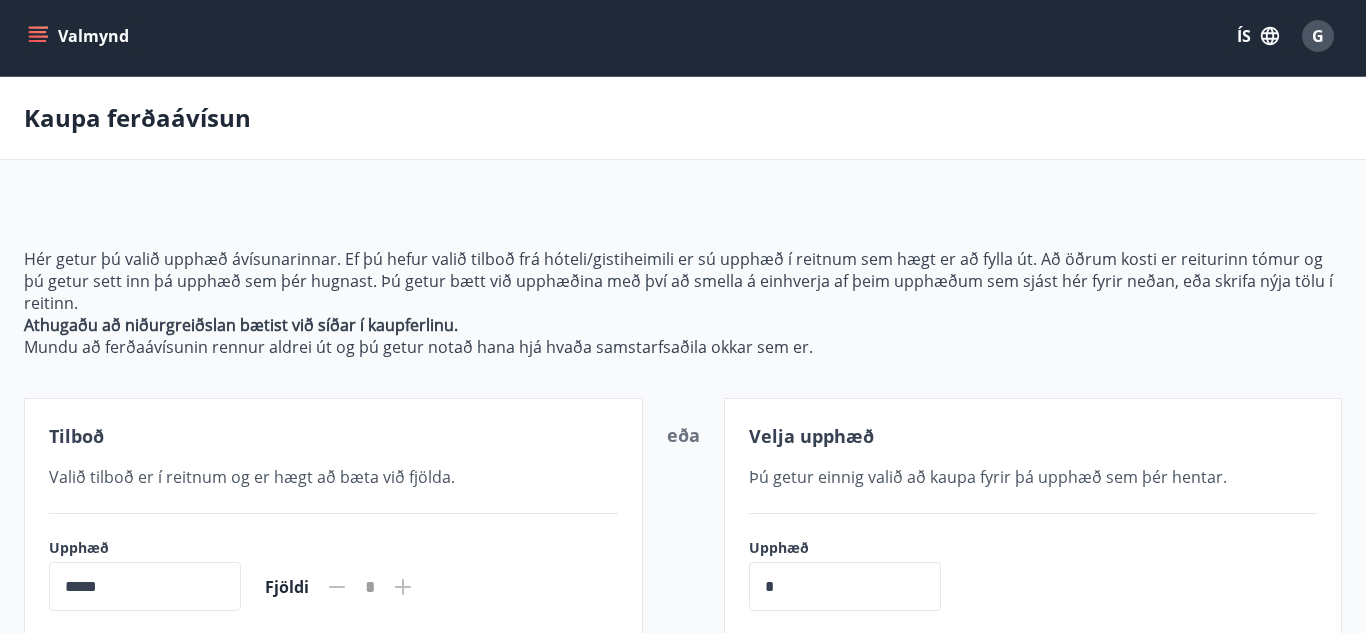 scroll, scrollTop: 0, scrollLeft: 0, axis: both 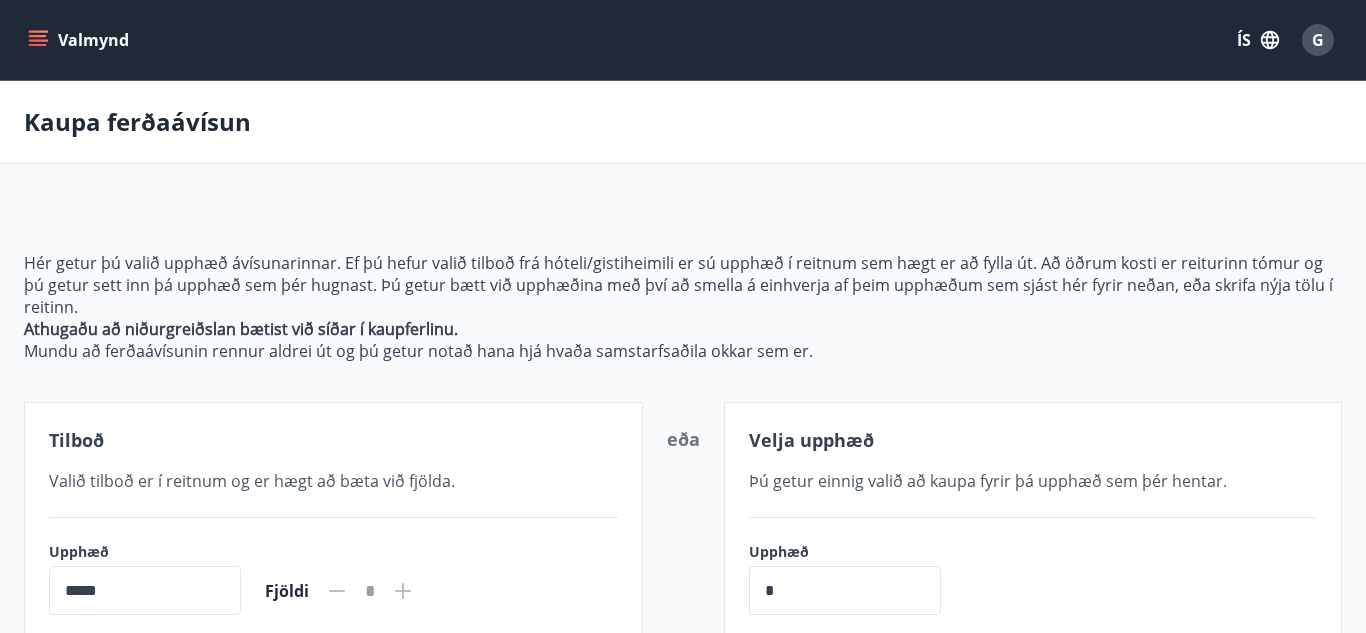 drag, startPoint x: 467, startPoint y: 230, endPoint x: 467, endPoint y: 213, distance: 17 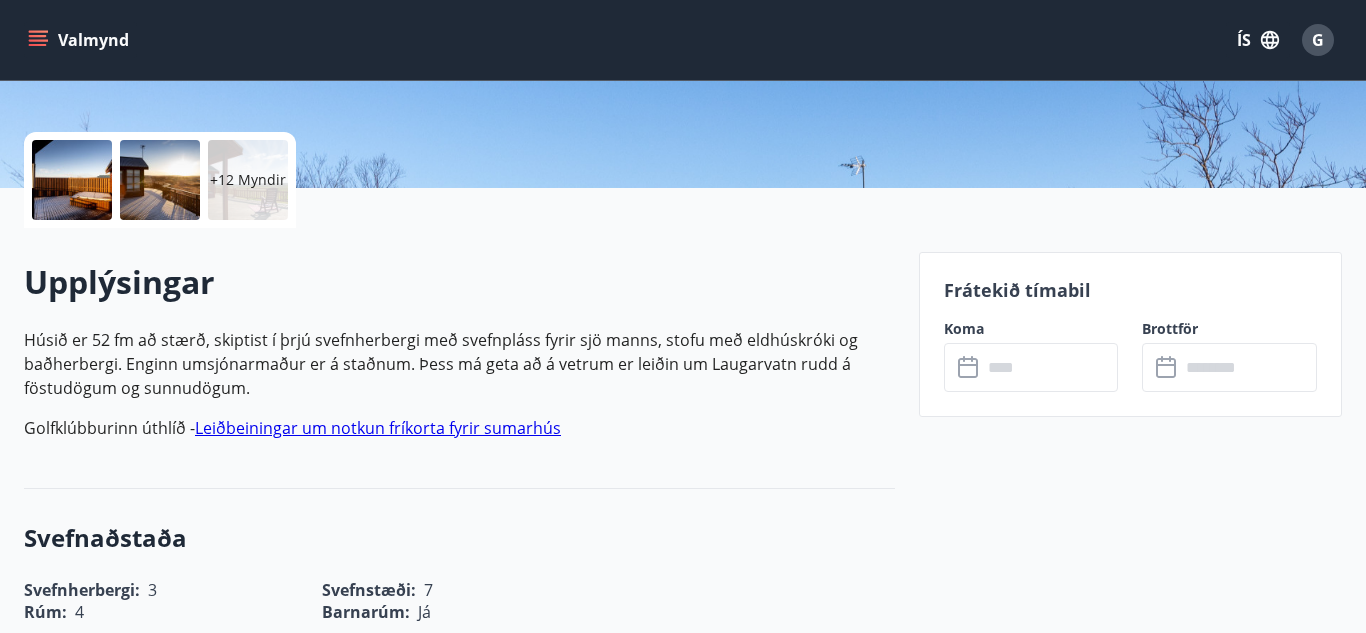 scroll, scrollTop: 476, scrollLeft: 0, axis: vertical 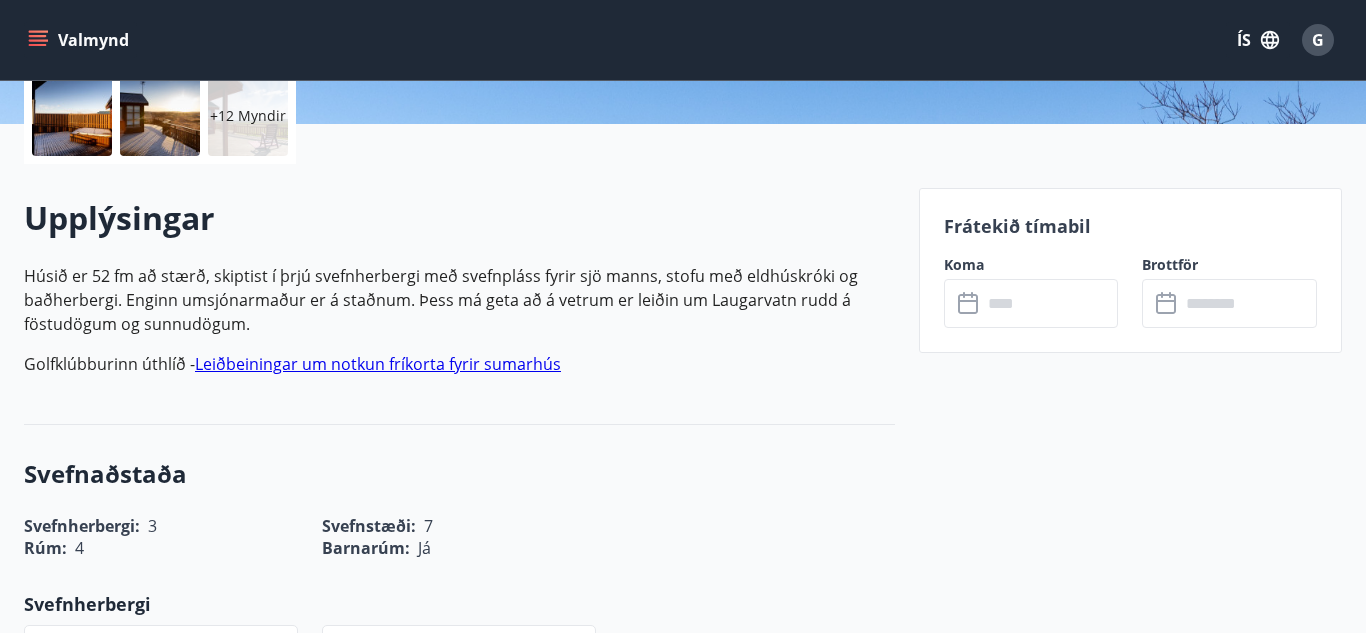 click at bounding box center [1050, 303] 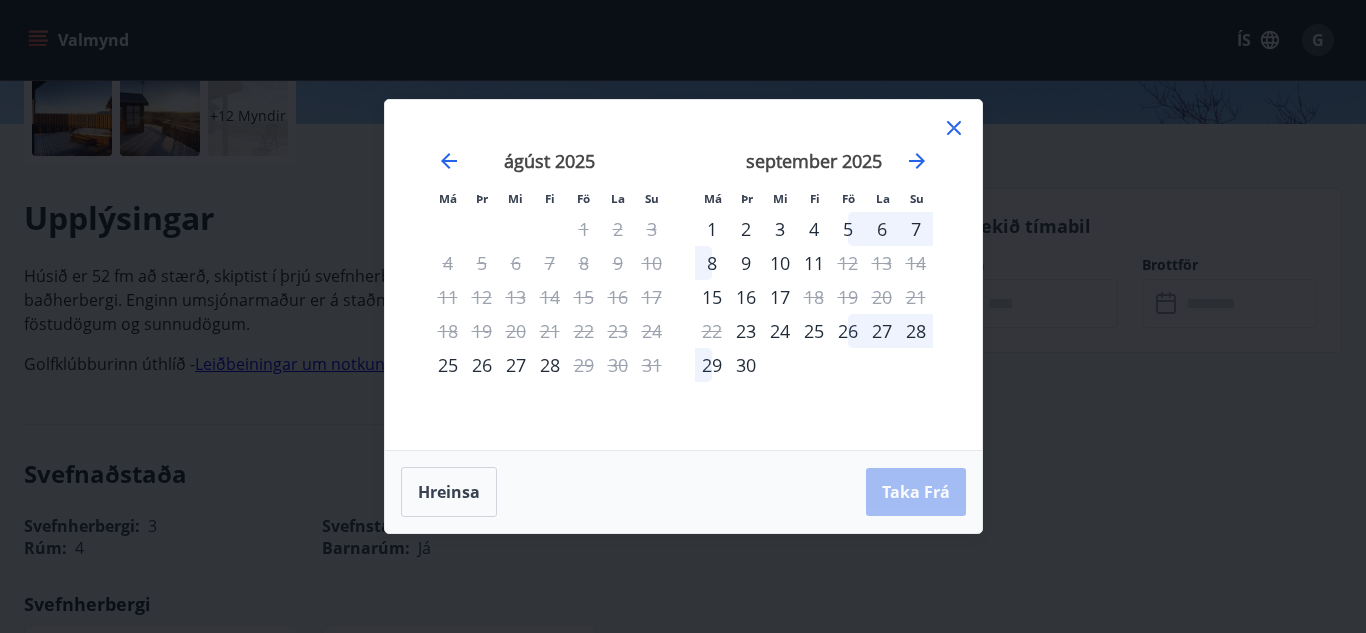 click 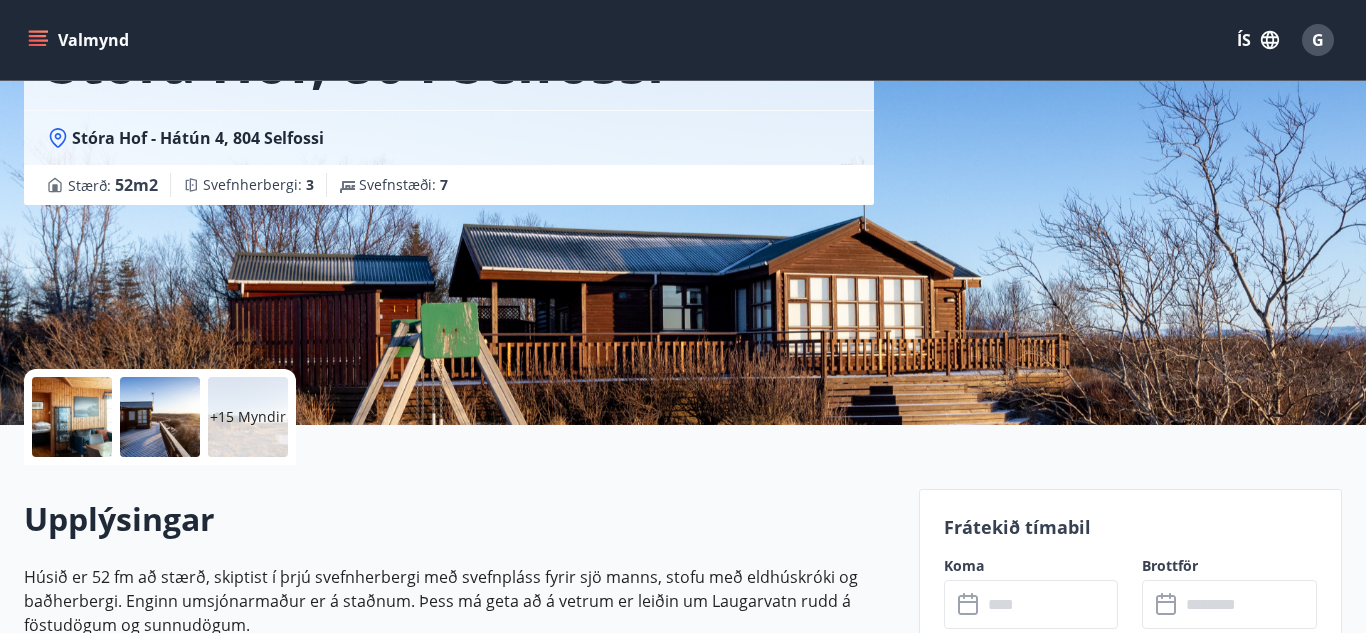 scroll, scrollTop: 247, scrollLeft: 0, axis: vertical 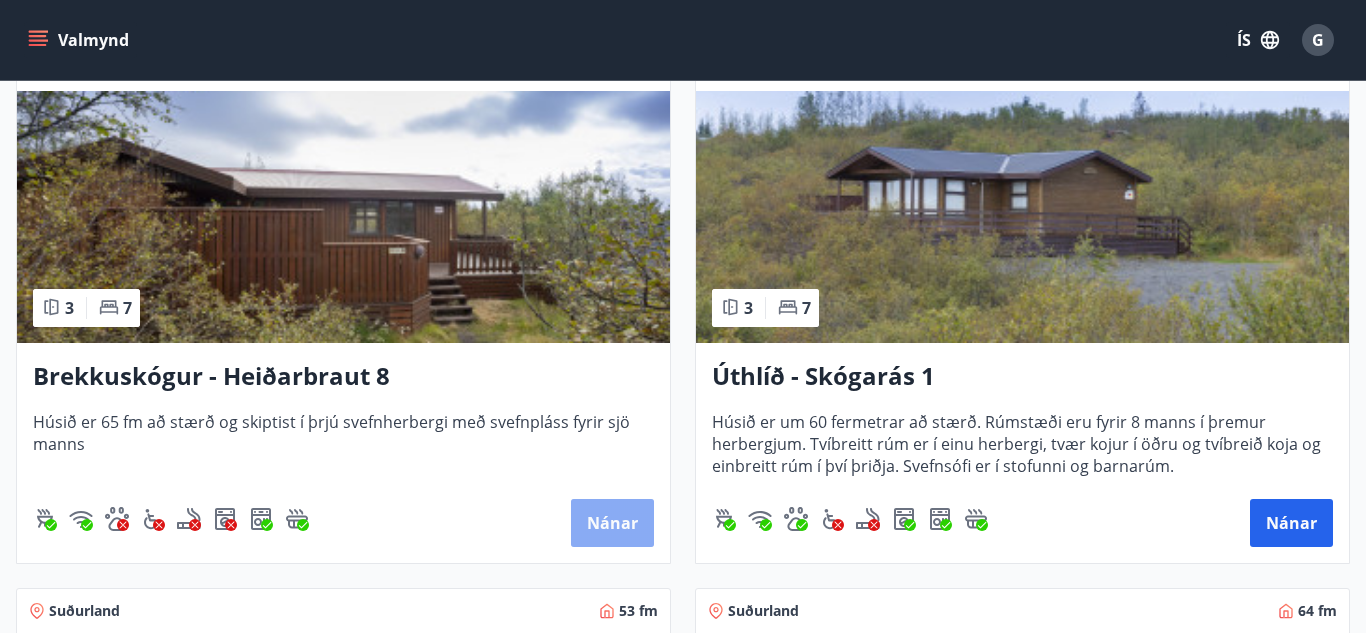 click on "Nánar" at bounding box center [612, 523] 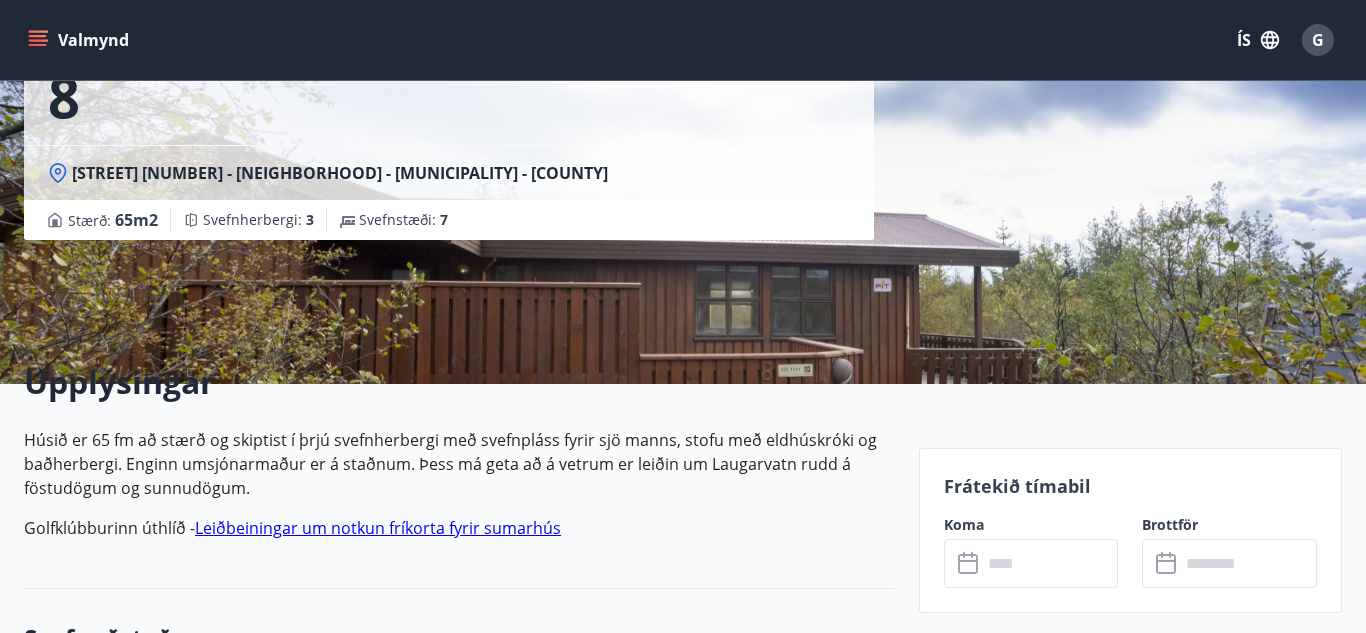 scroll, scrollTop: 286, scrollLeft: 0, axis: vertical 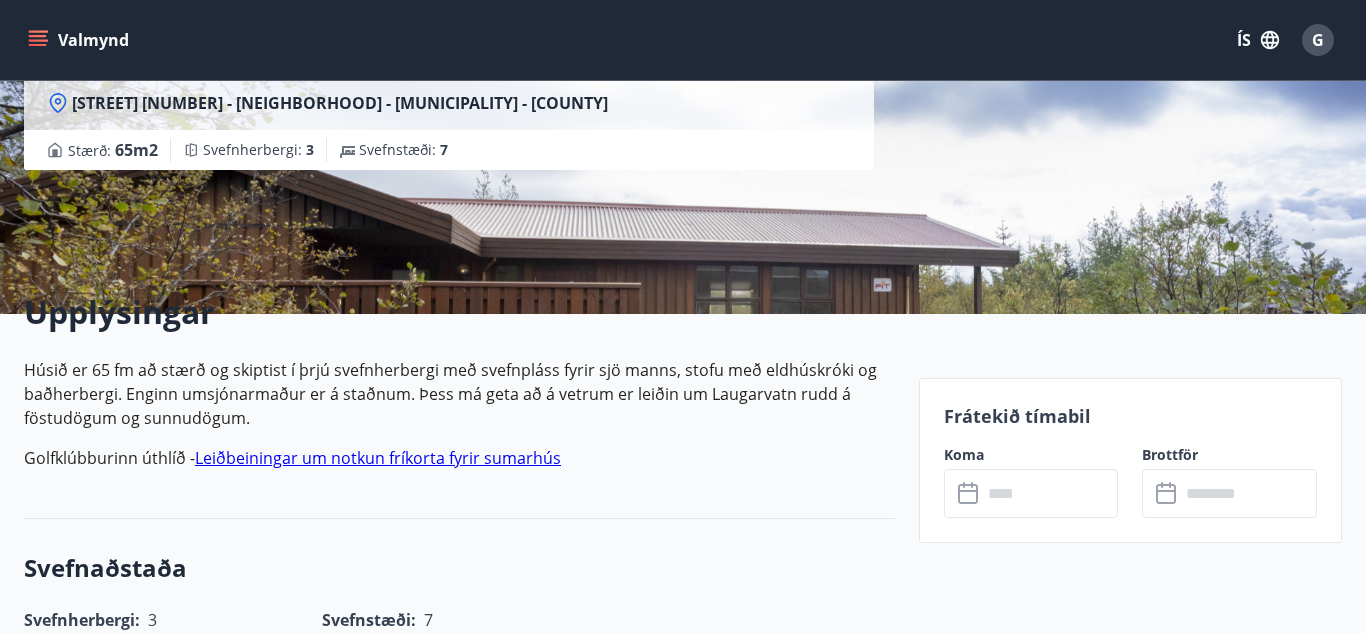 click on "Koma" at bounding box center [1031, 455] 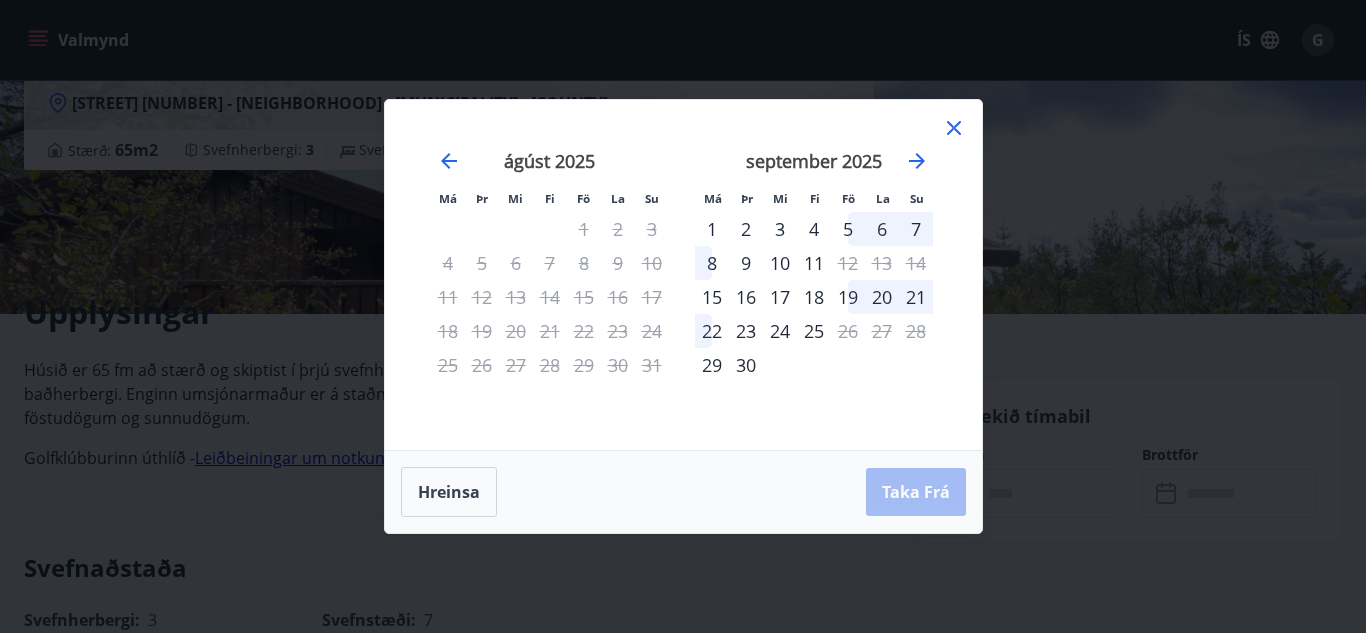 click 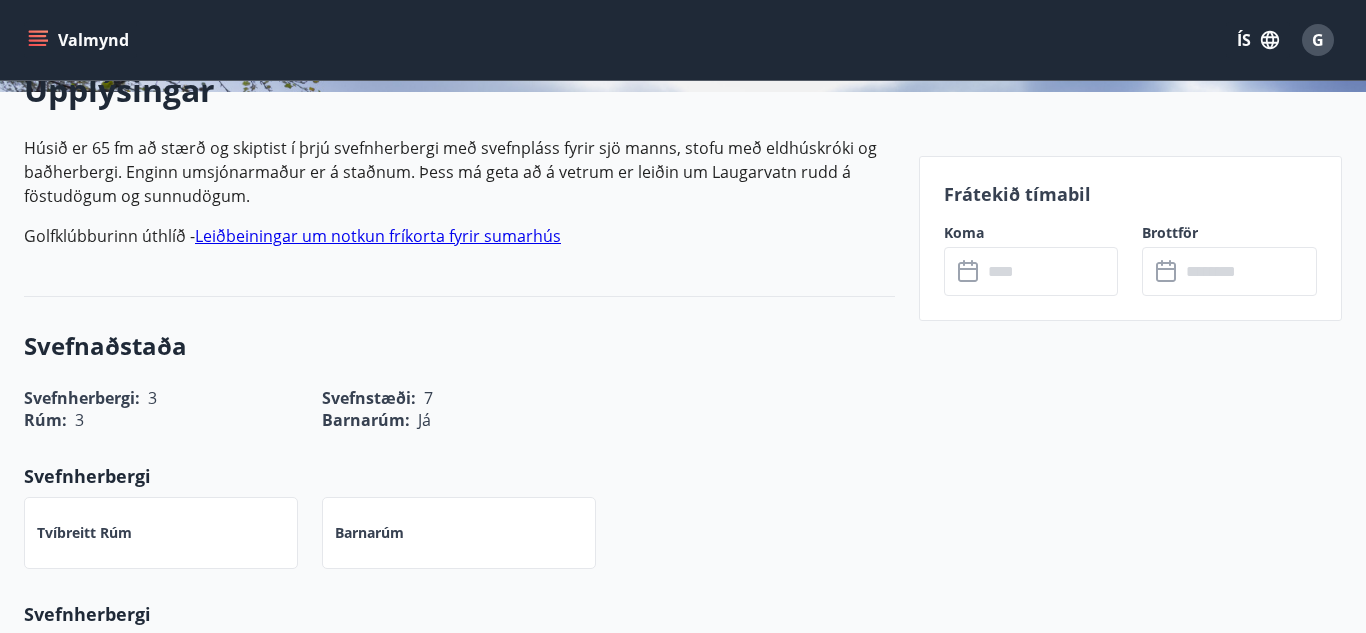 scroll, scrollTop: 556, scrollLeft: 0, axis: vertical 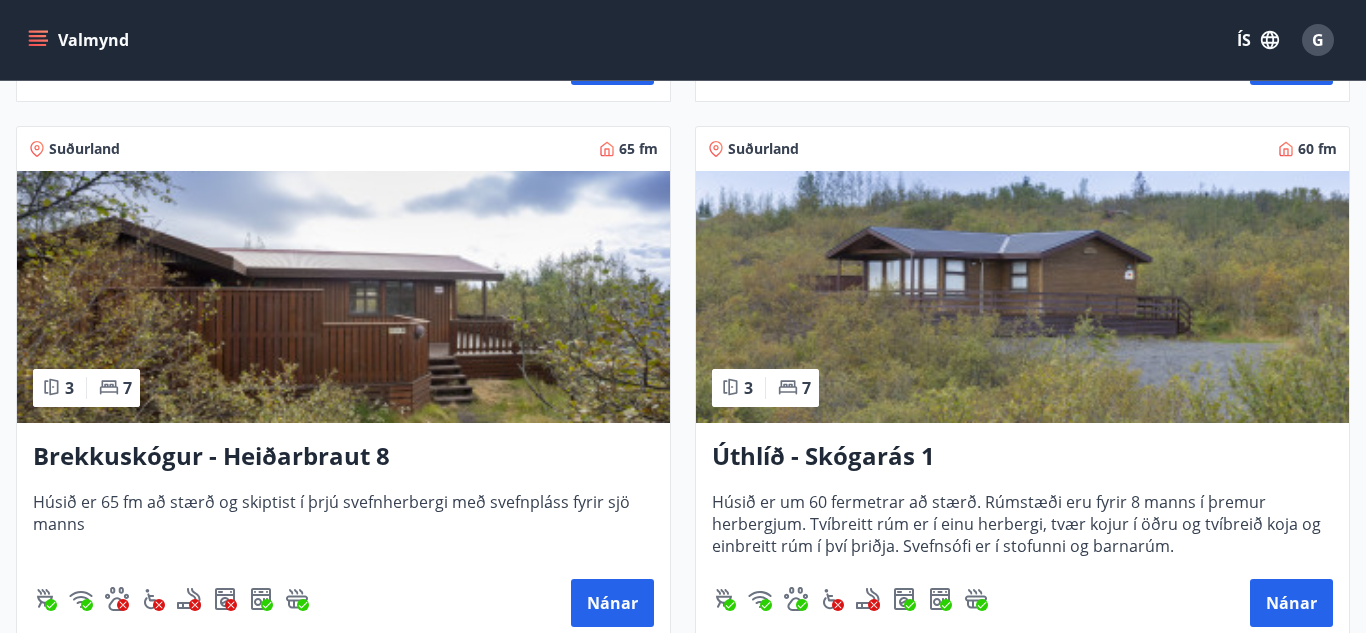 click at bounding box center [1022, 297] 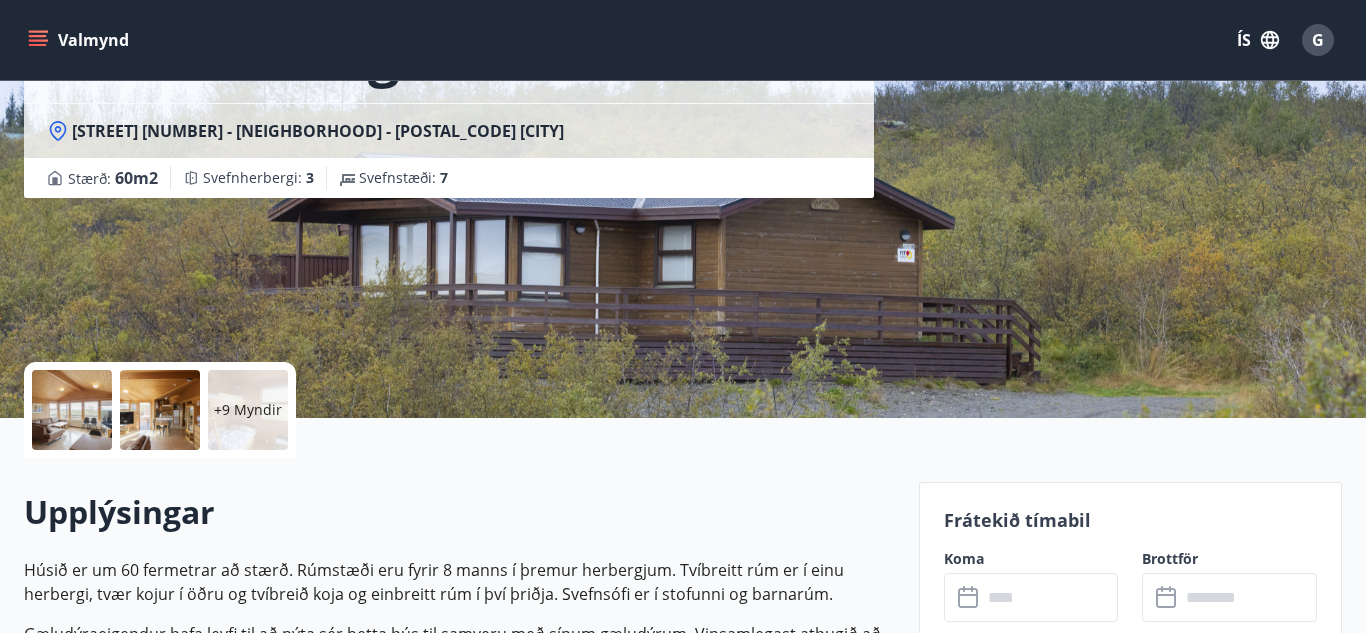 scroll, scrollTop: 270, scrollLeft: 0, axis: vertical 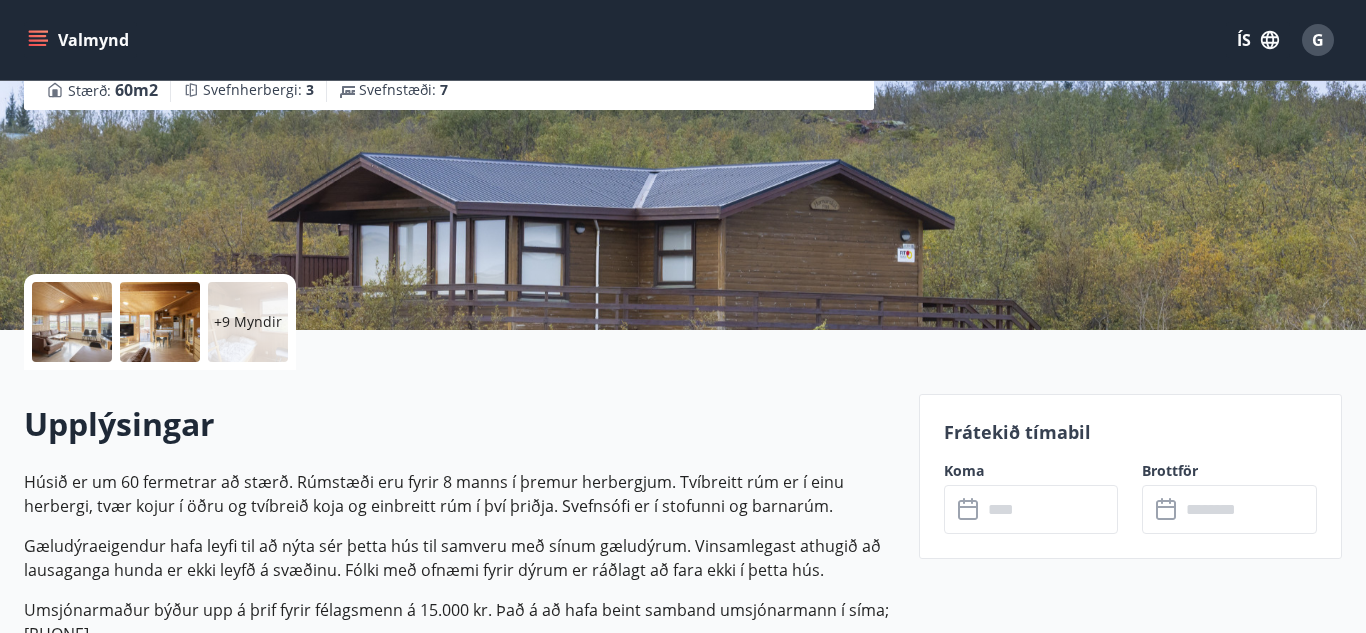 click at bounding box center [72, 322] 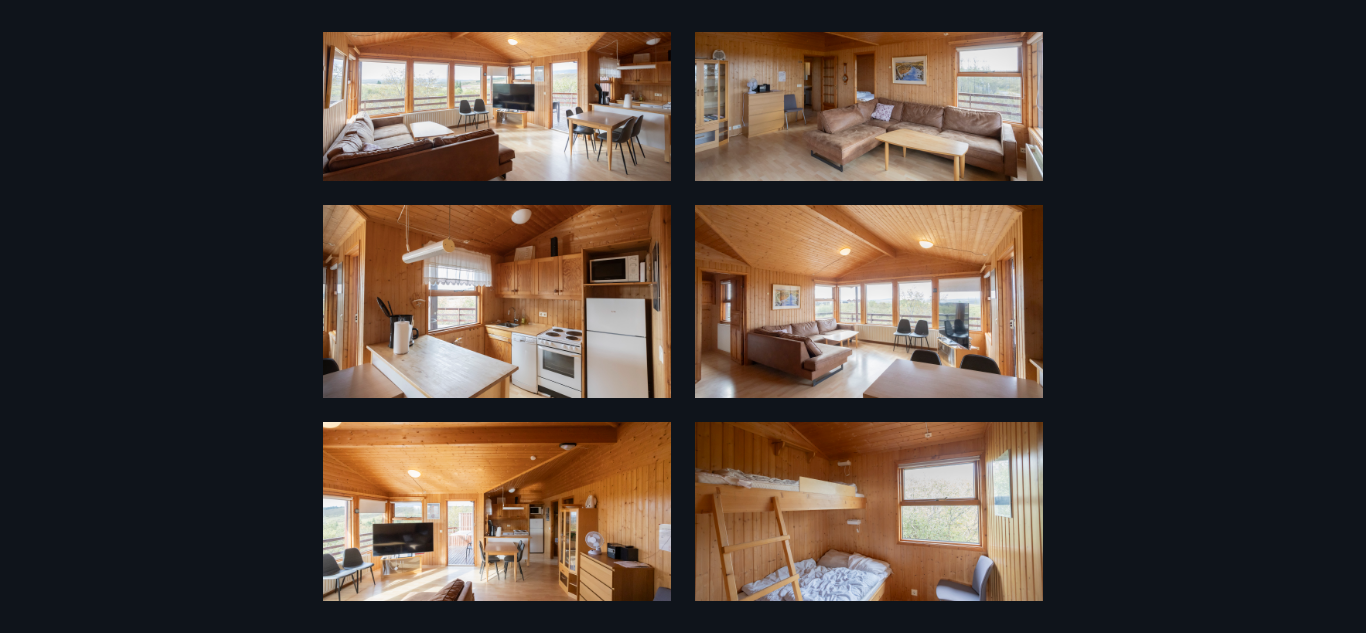 scroll, scrollTop: 96, scrollLeft: 0, axis: vertical 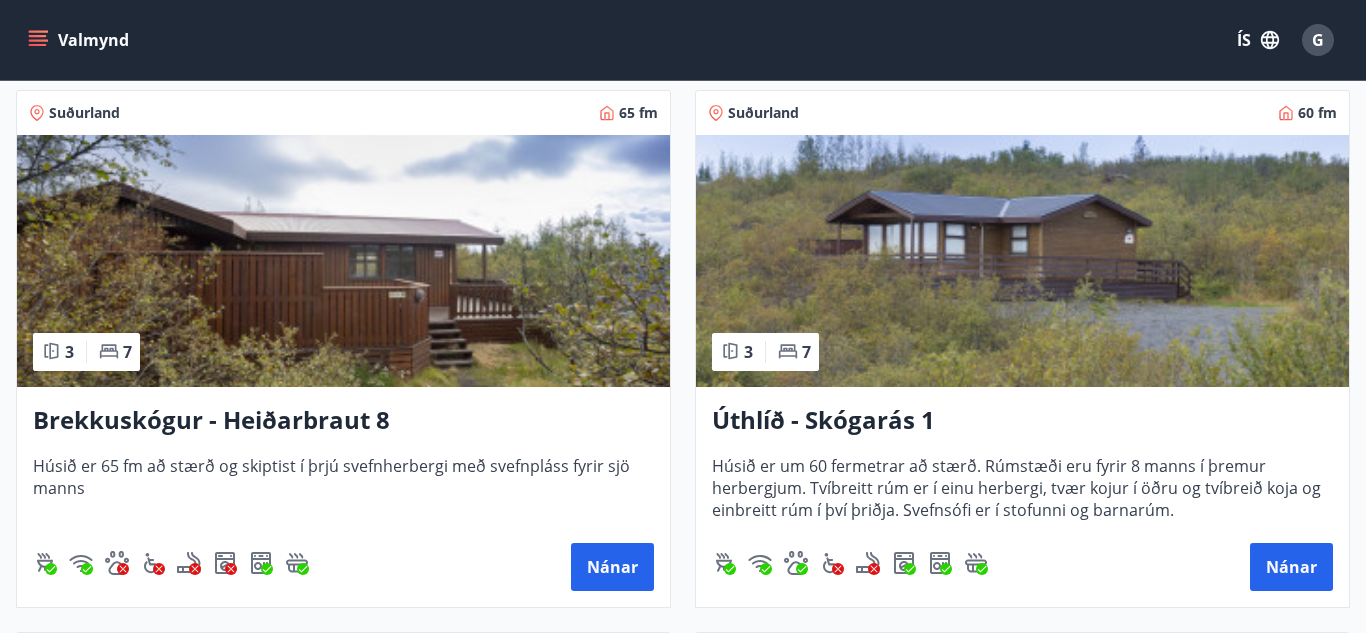 click on "Úthlíð - Skógarás 1" at bounding box center [1022, 421] 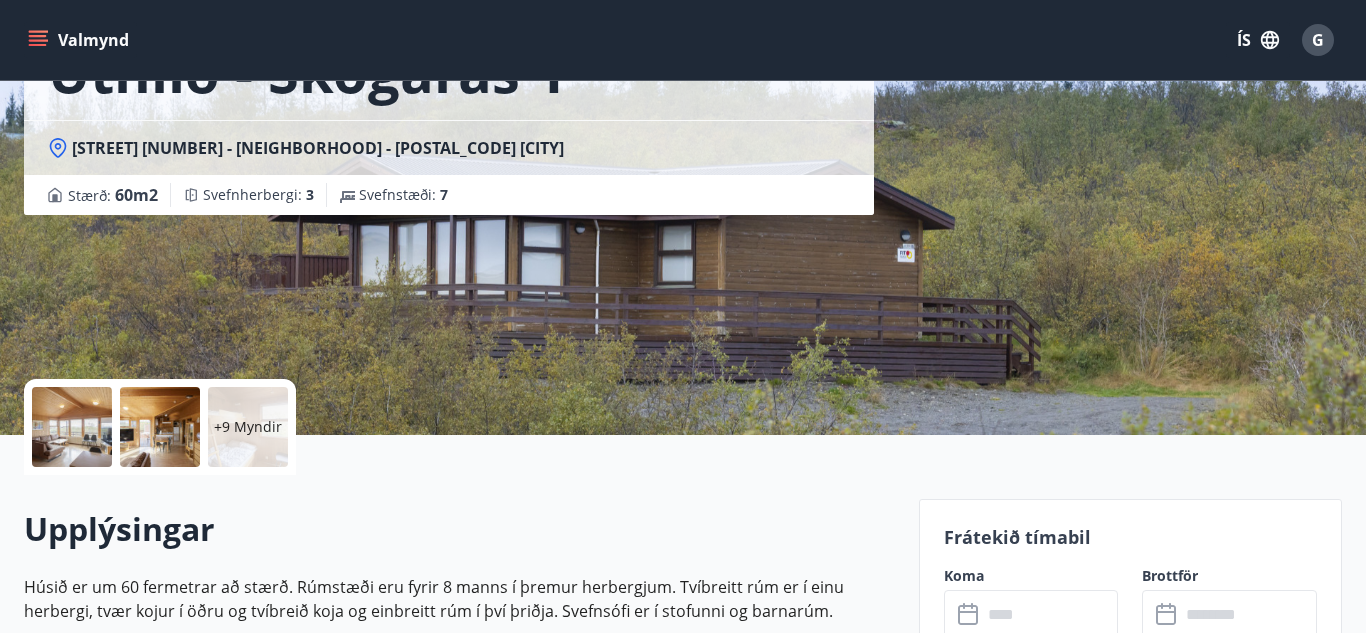 scroll, scrollTop: 171, scrollLeft: 0, axis: vertical 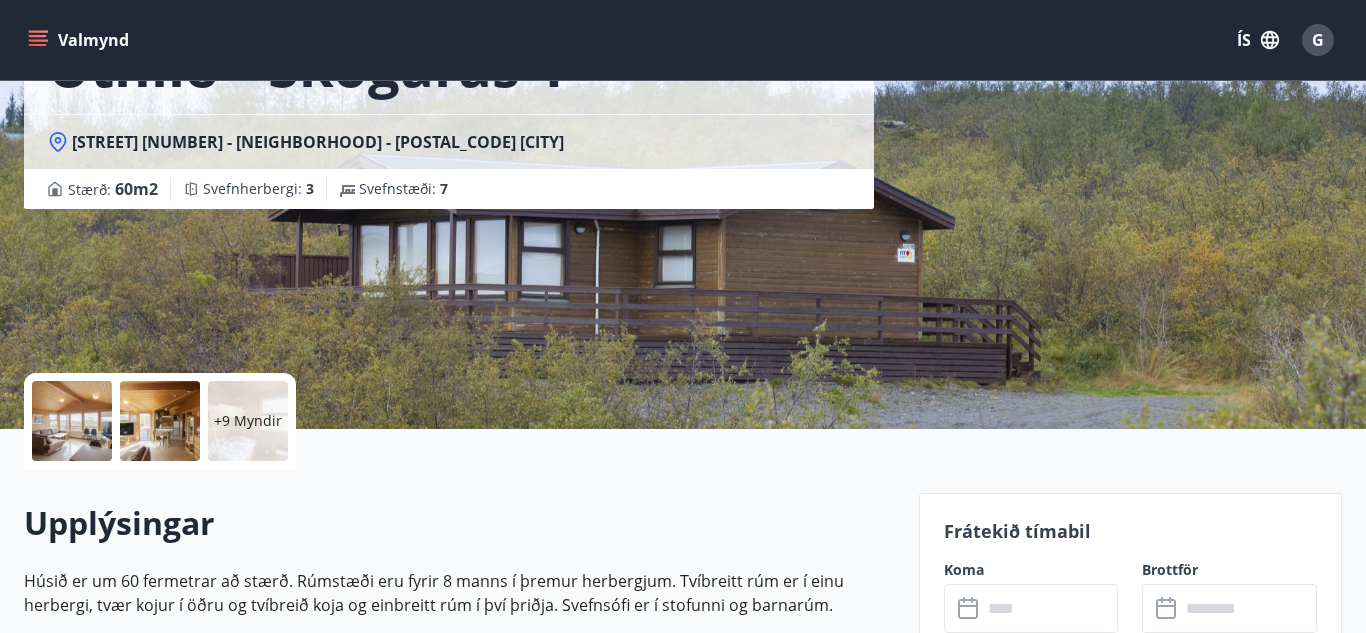 click 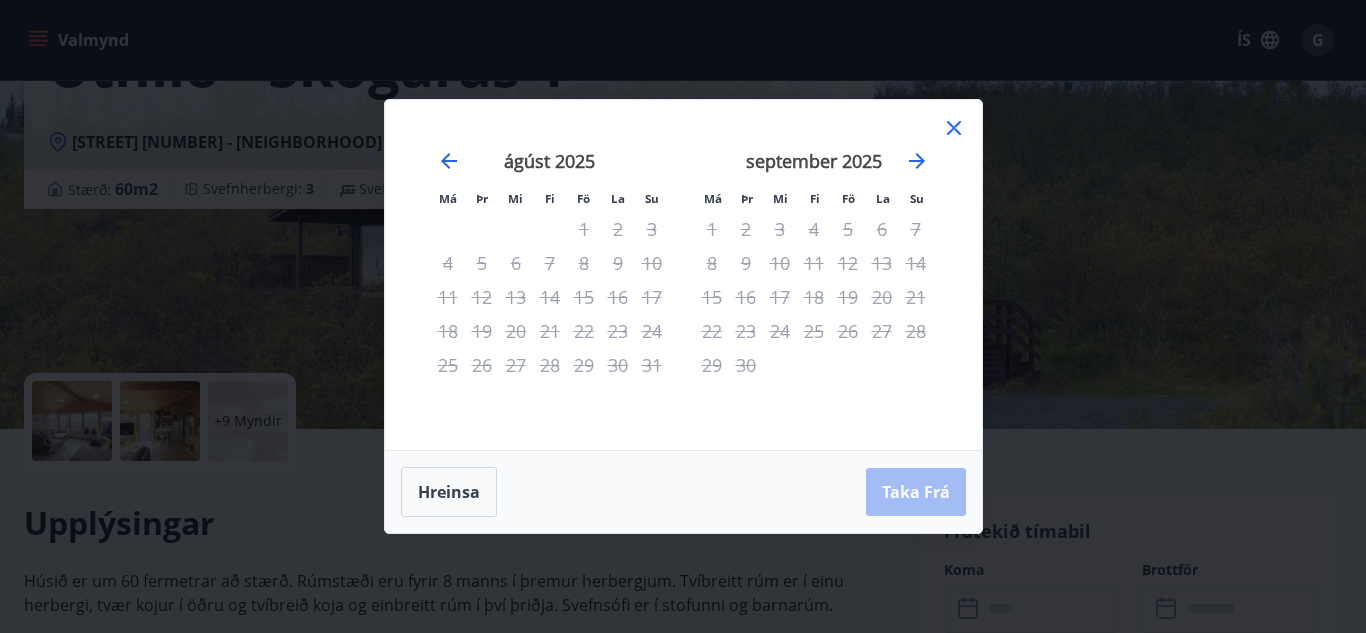 click 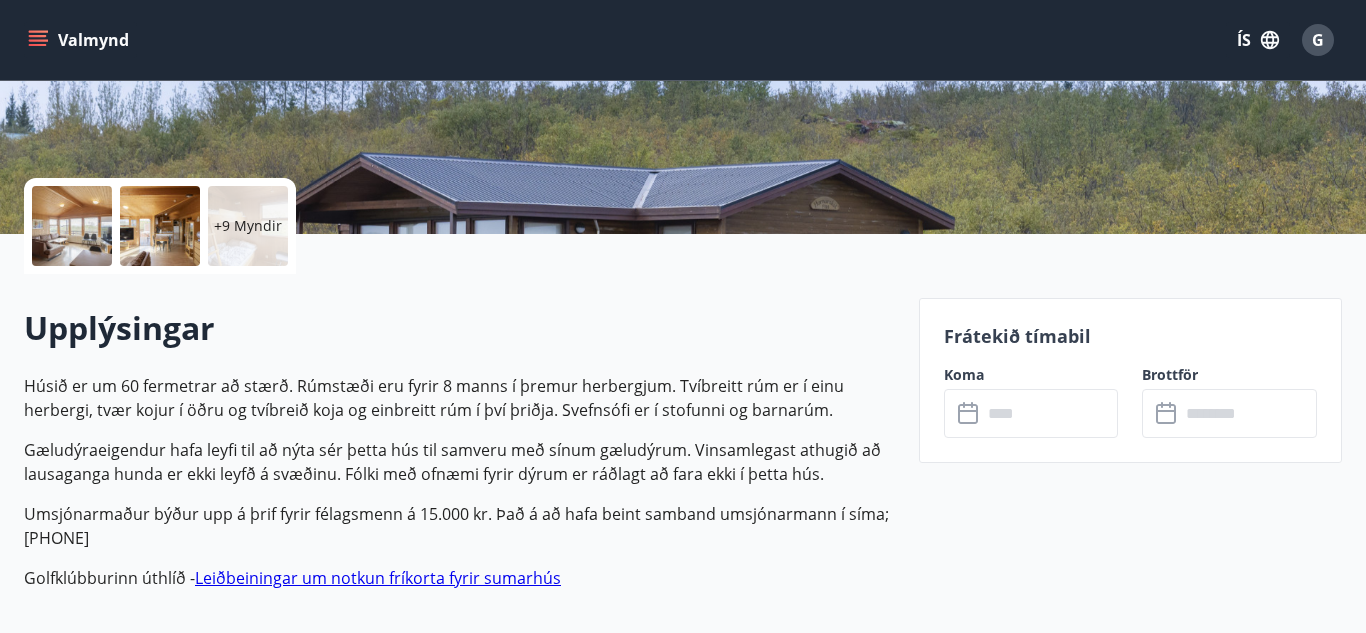 scroll, scrollTop: 454, scrollLeft: 0, axis: vertical 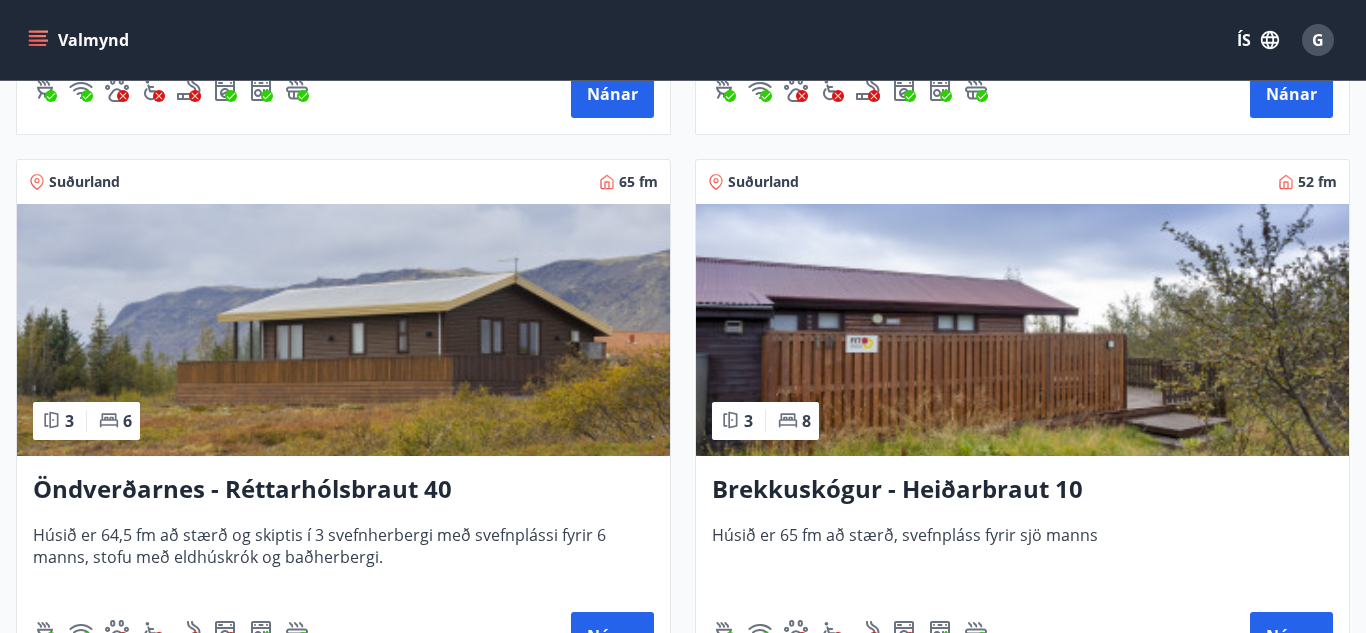 click at bounding box center (1022, 330) 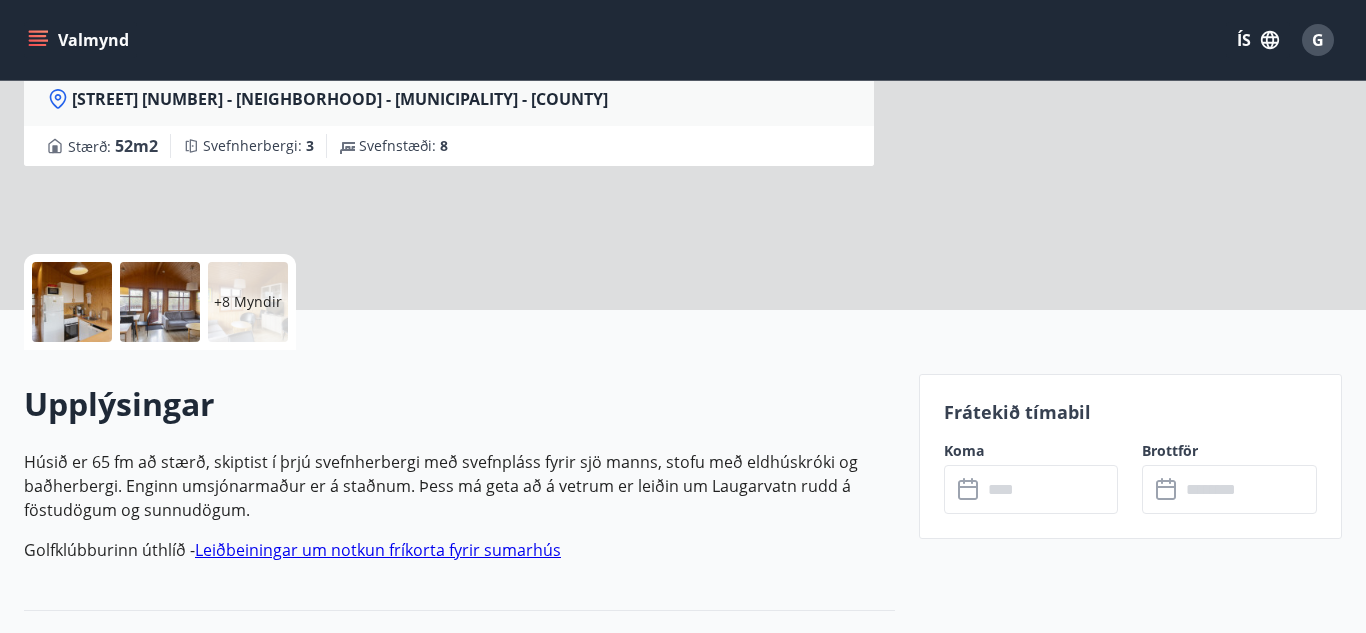 scroll, scrollTop: 315, scrollLeft: 0, axis: vertical 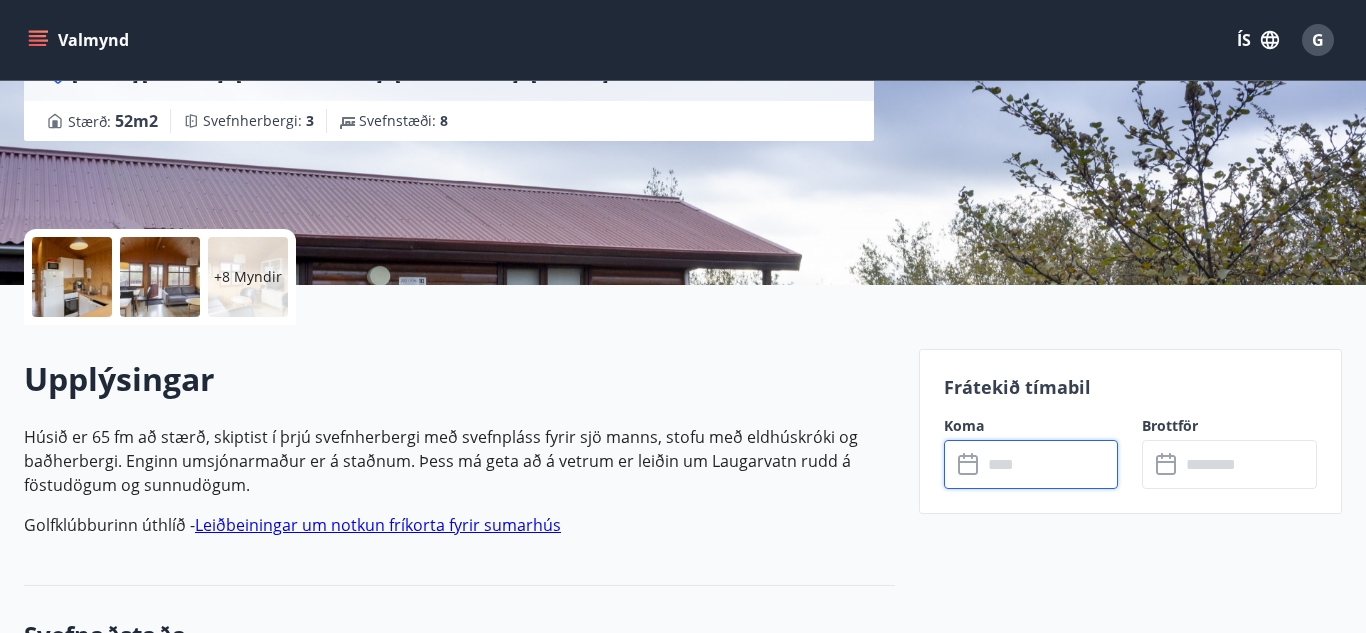 click at bounding box center [1050, 464] 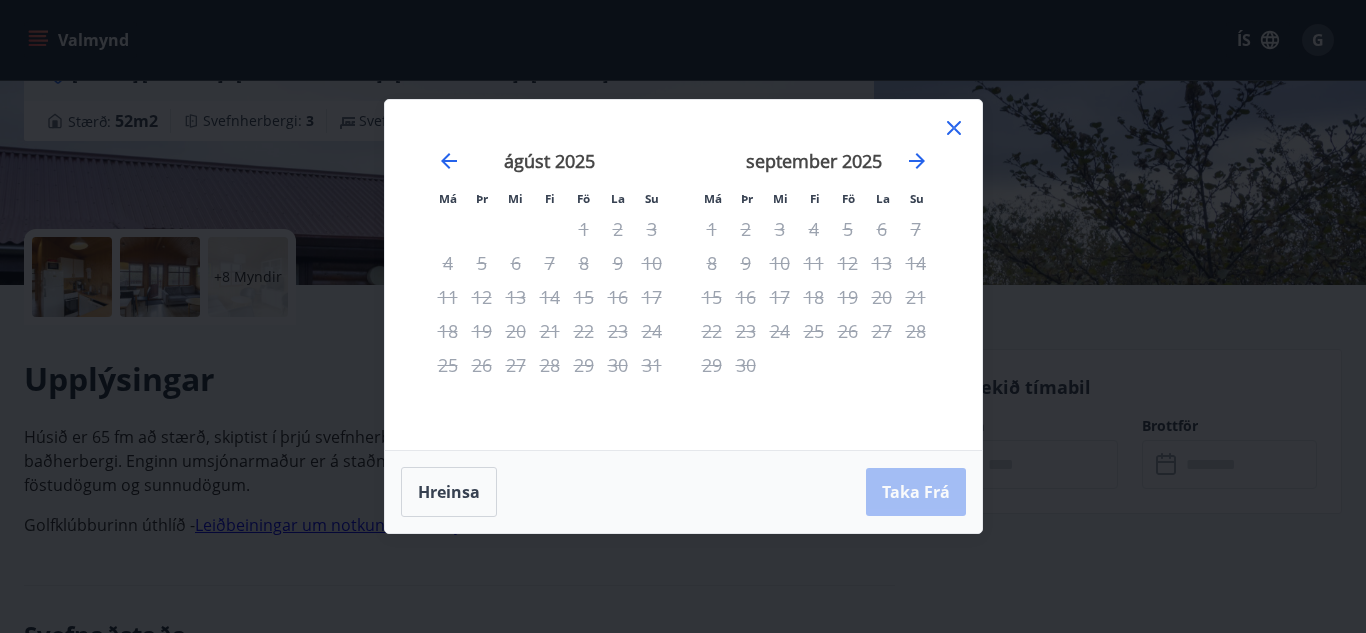 click 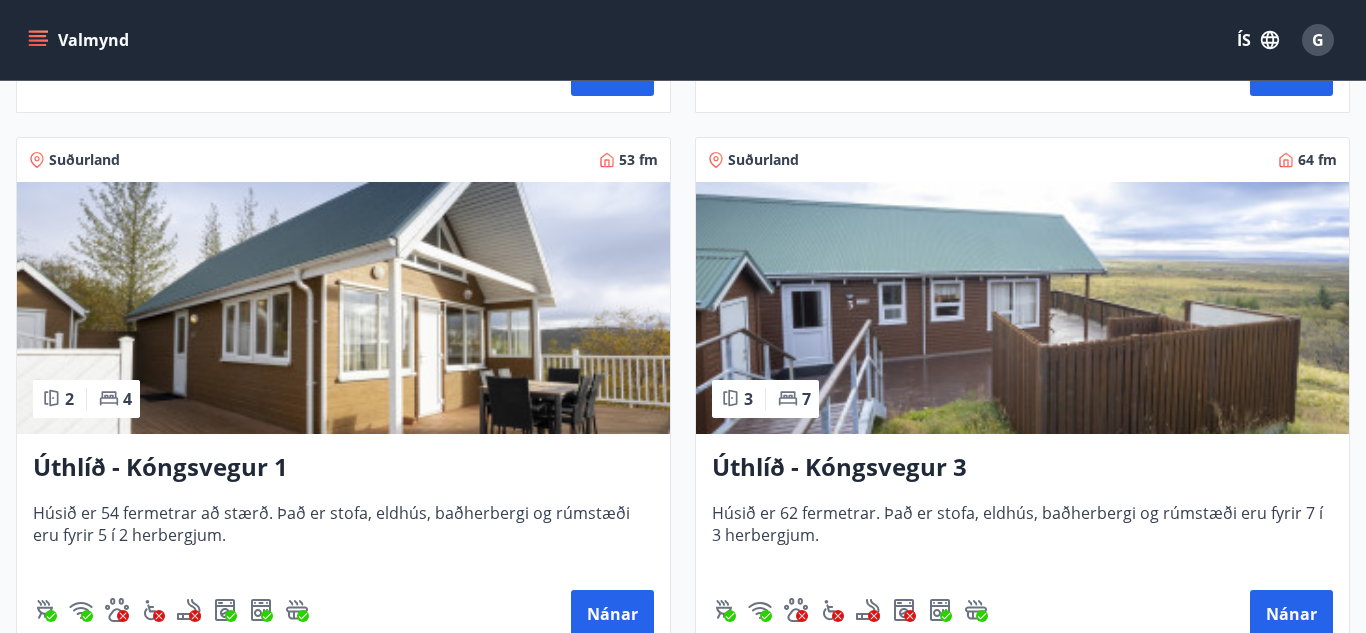 scroll, scrollTop: 2022, scrollLeft: 0, axis: vertical 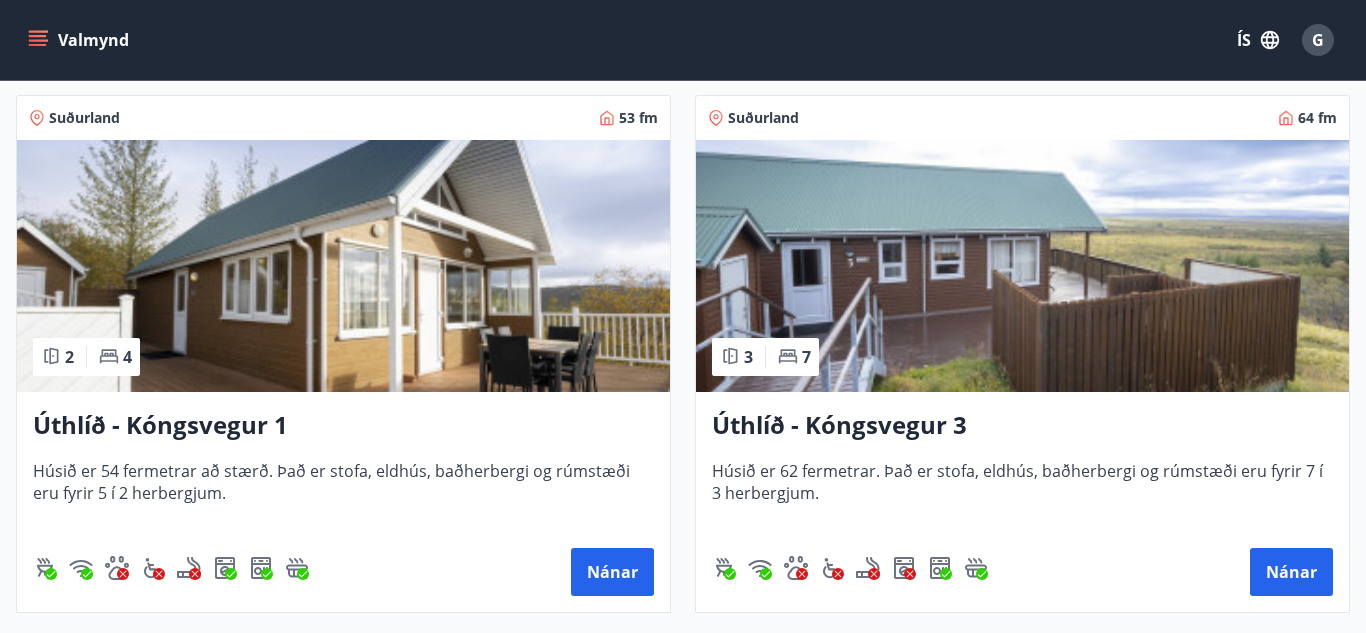 click at bounding box center (1022, 266) 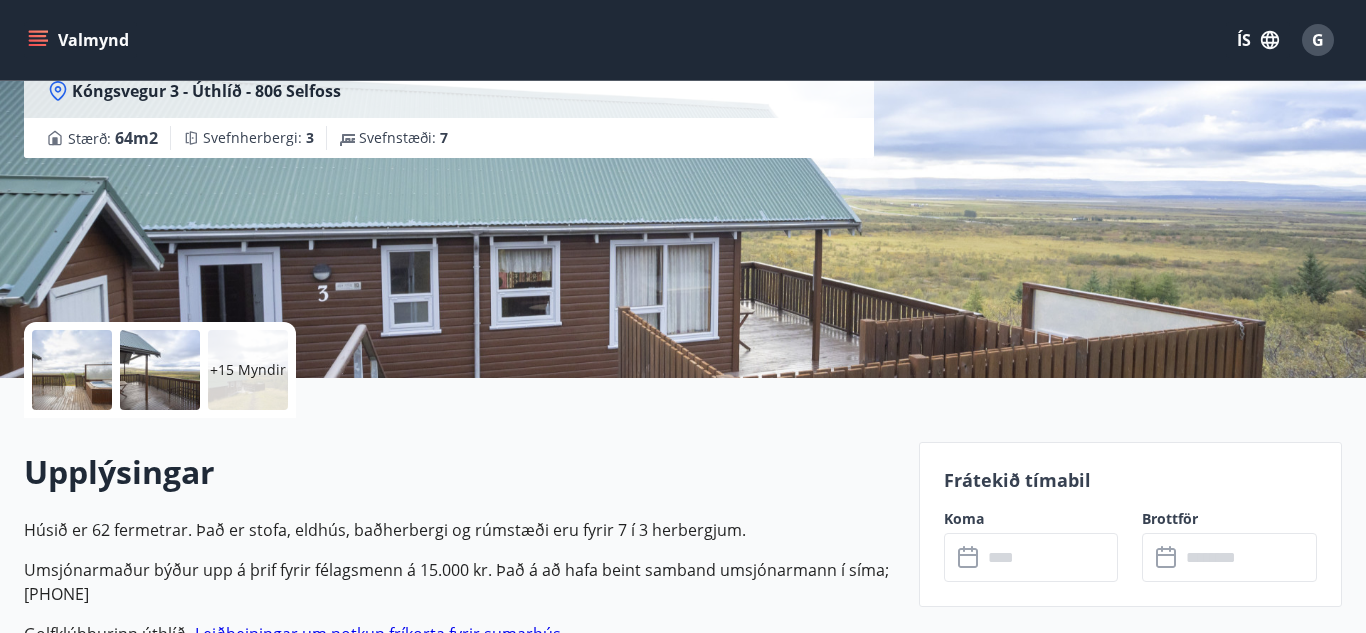 scroll, scrollTop: 235, scrollLeft: 0, axis: vertical 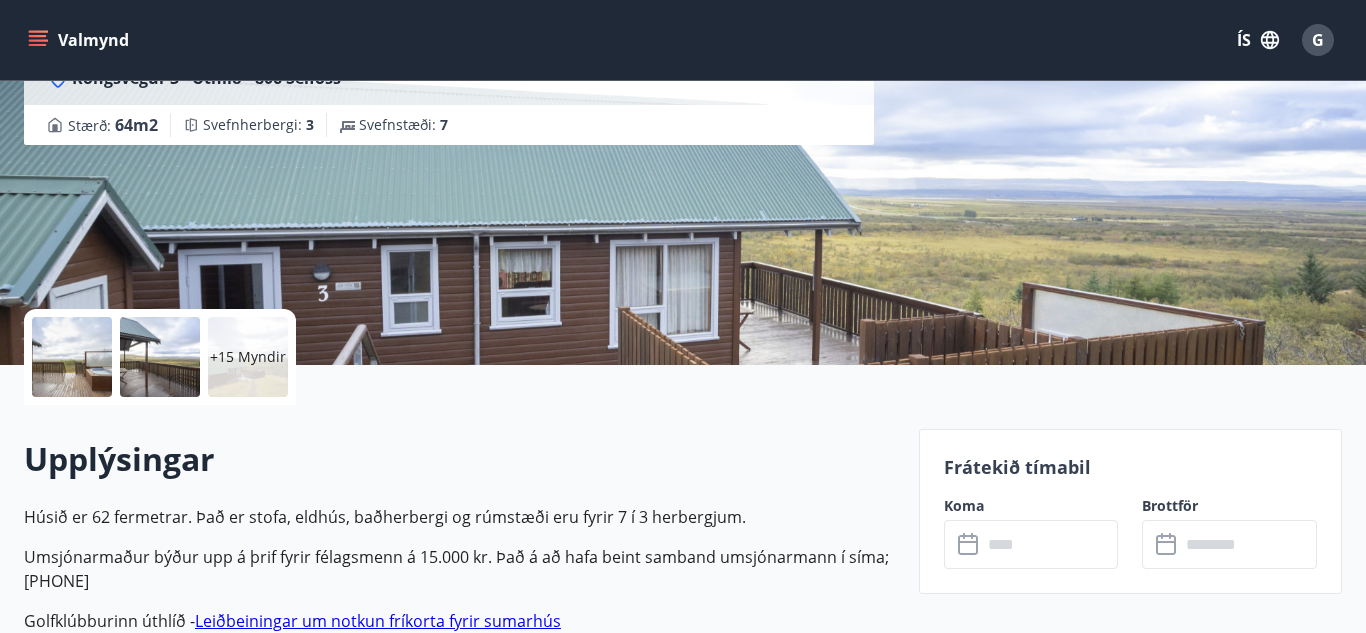 click at bounding box center [72, 357] 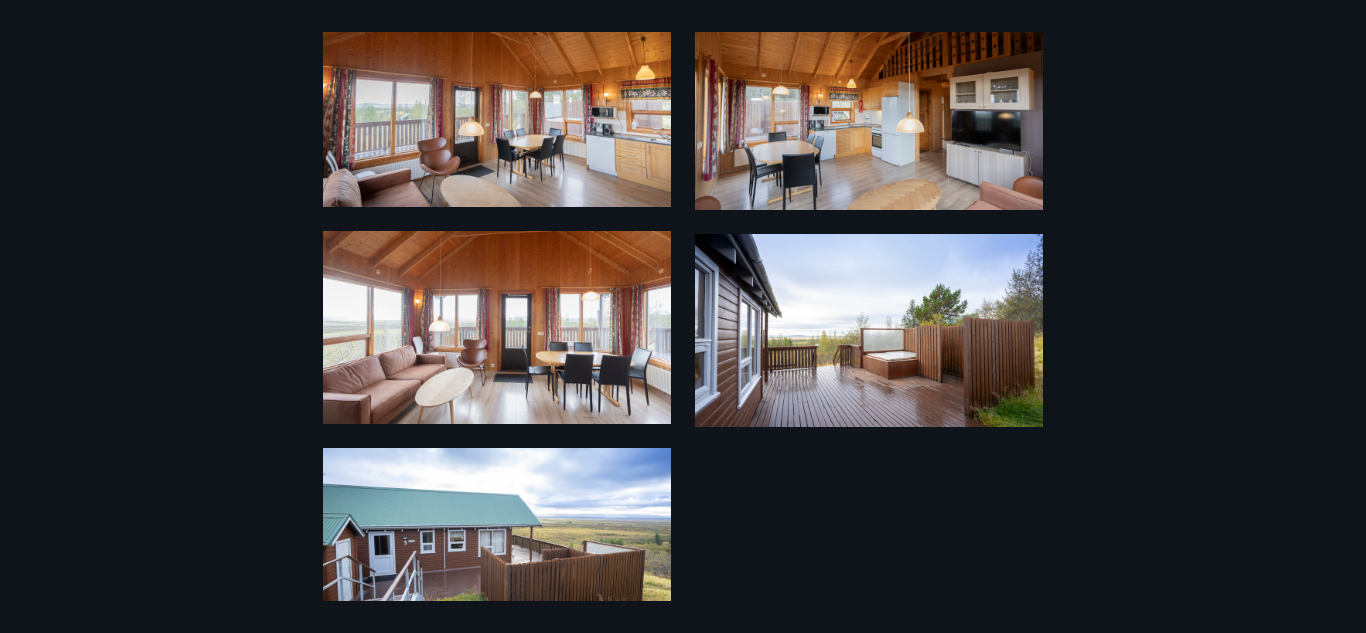 scroll, scrollTop: 1880, scrollLeft: 0, axis: vertical 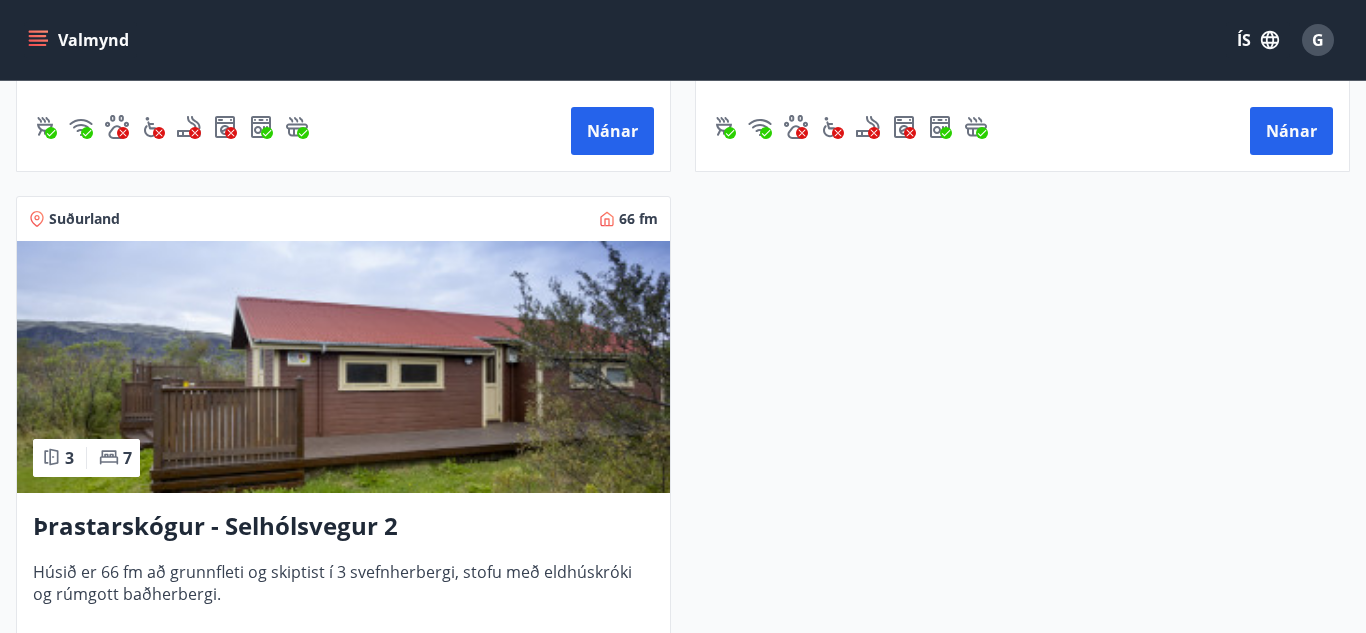 click at bounding box center [343, 367] 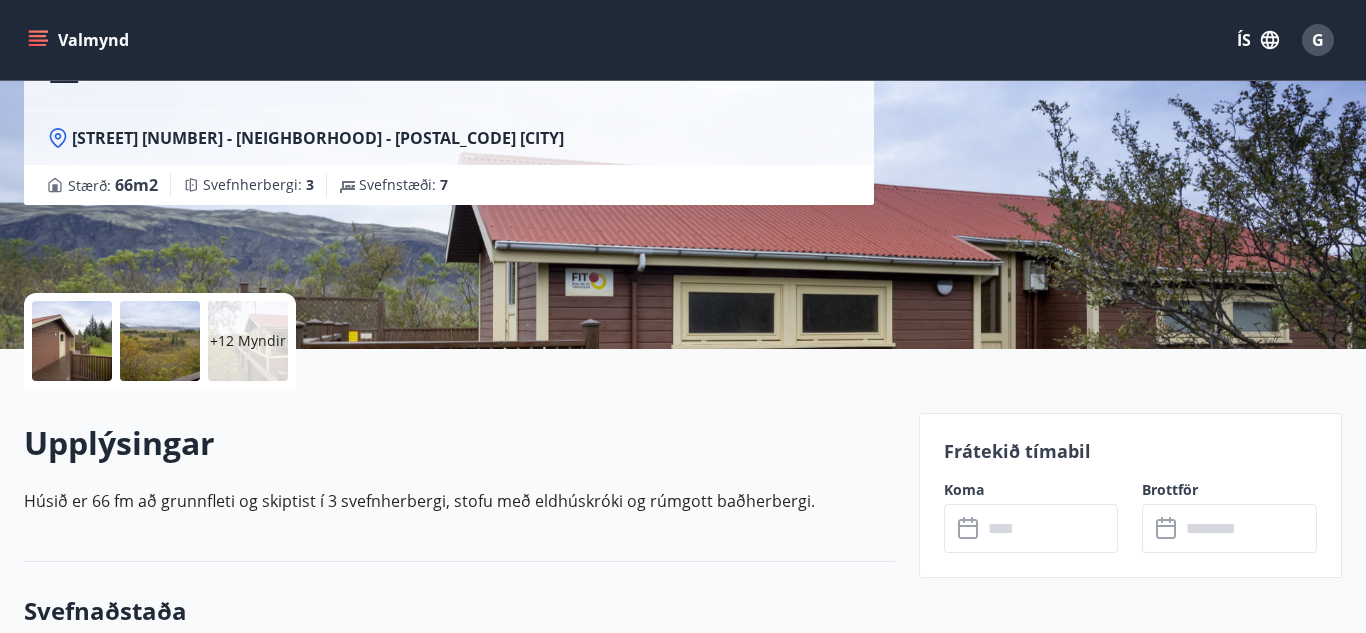scroll, scrollTop: 264, scrollLeft: 0, axis: vertical 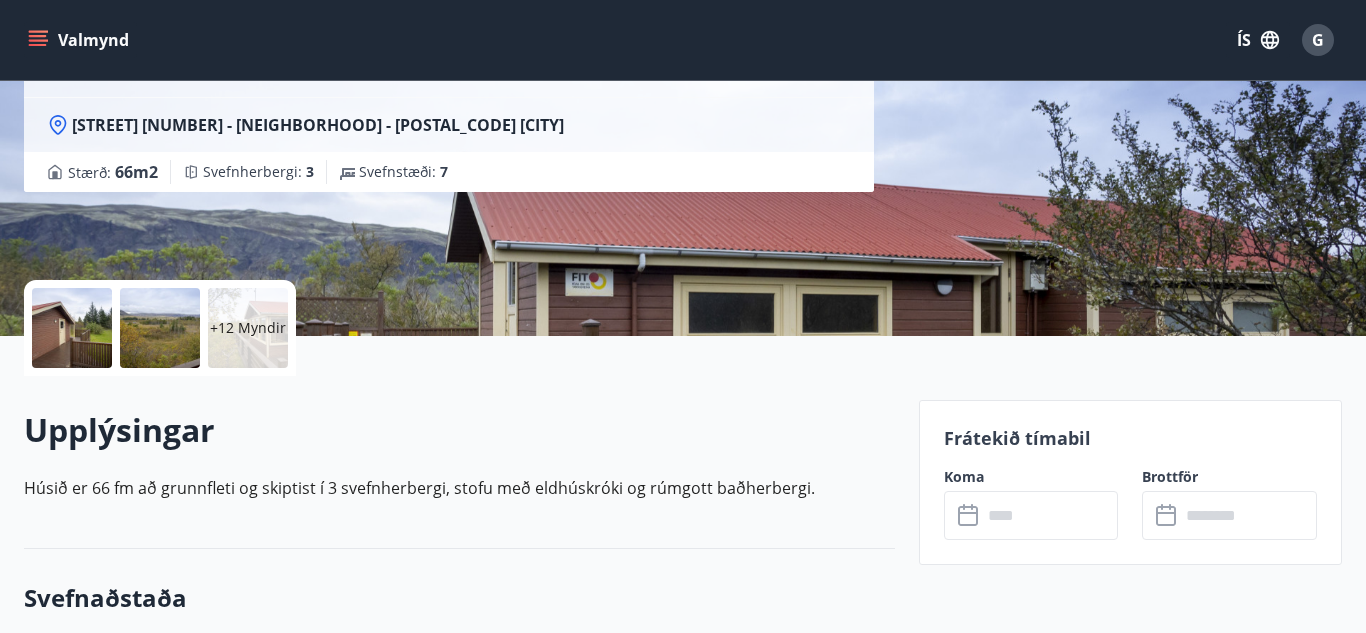 click 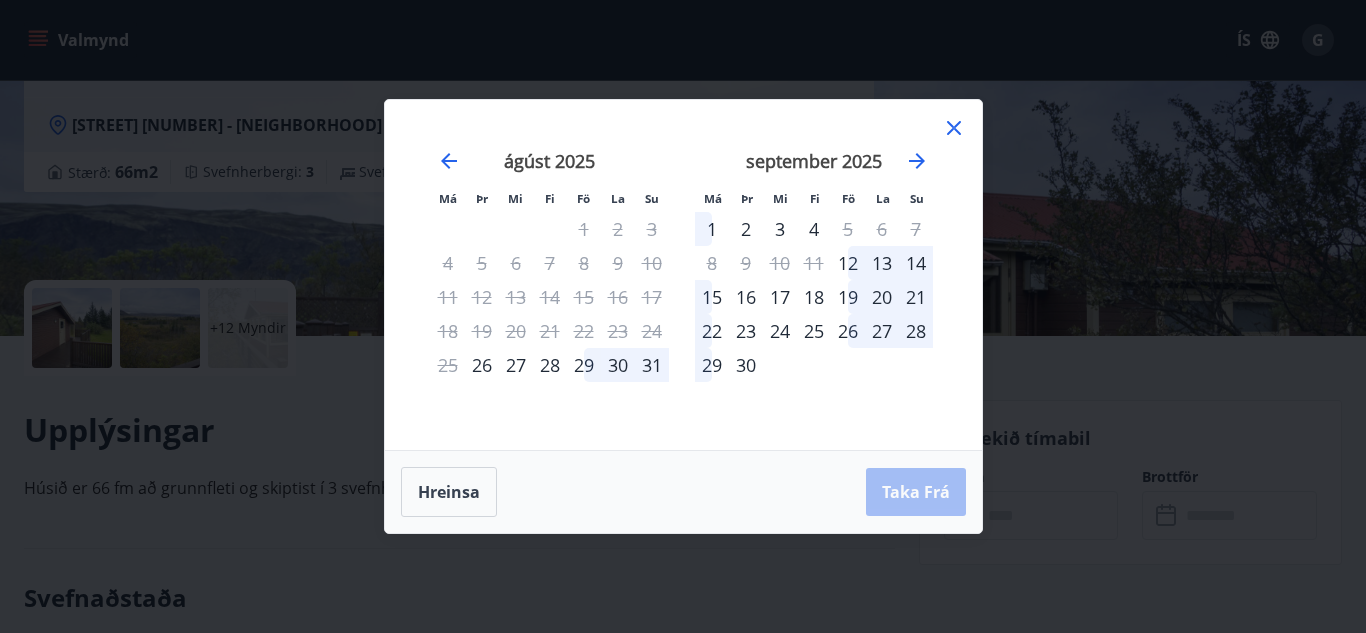 click 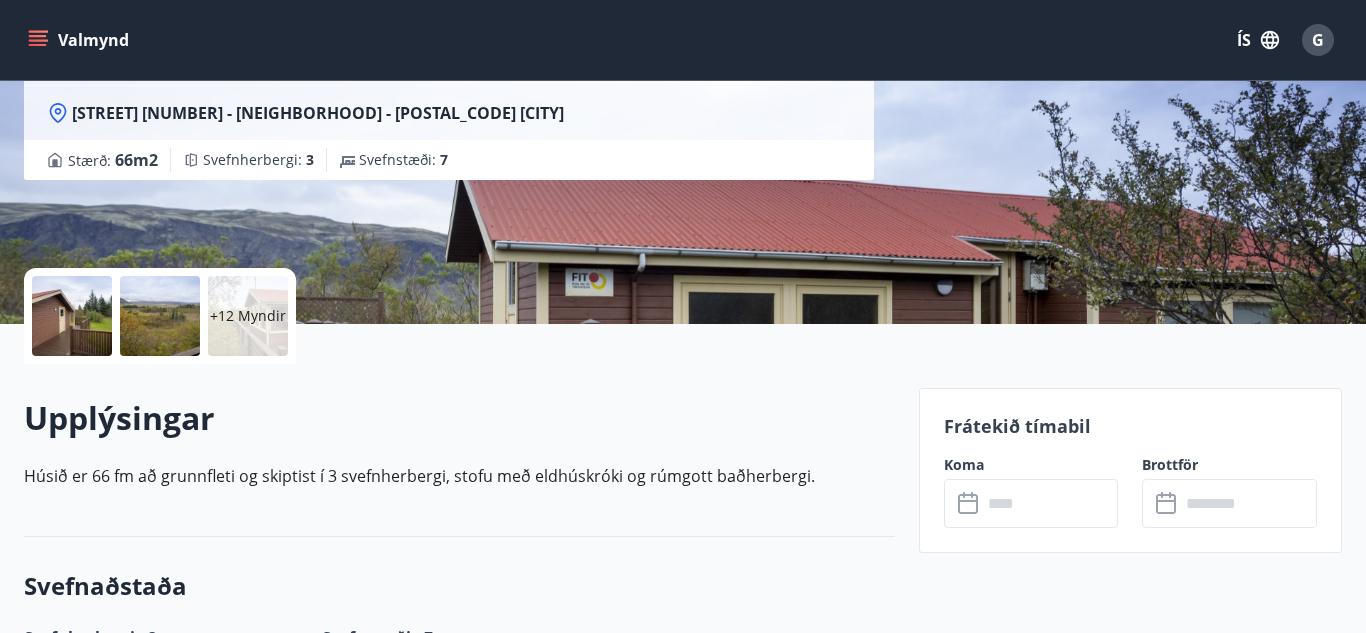 scroll, scrollTop: 466, scrollLeft: 0, axis: vertical 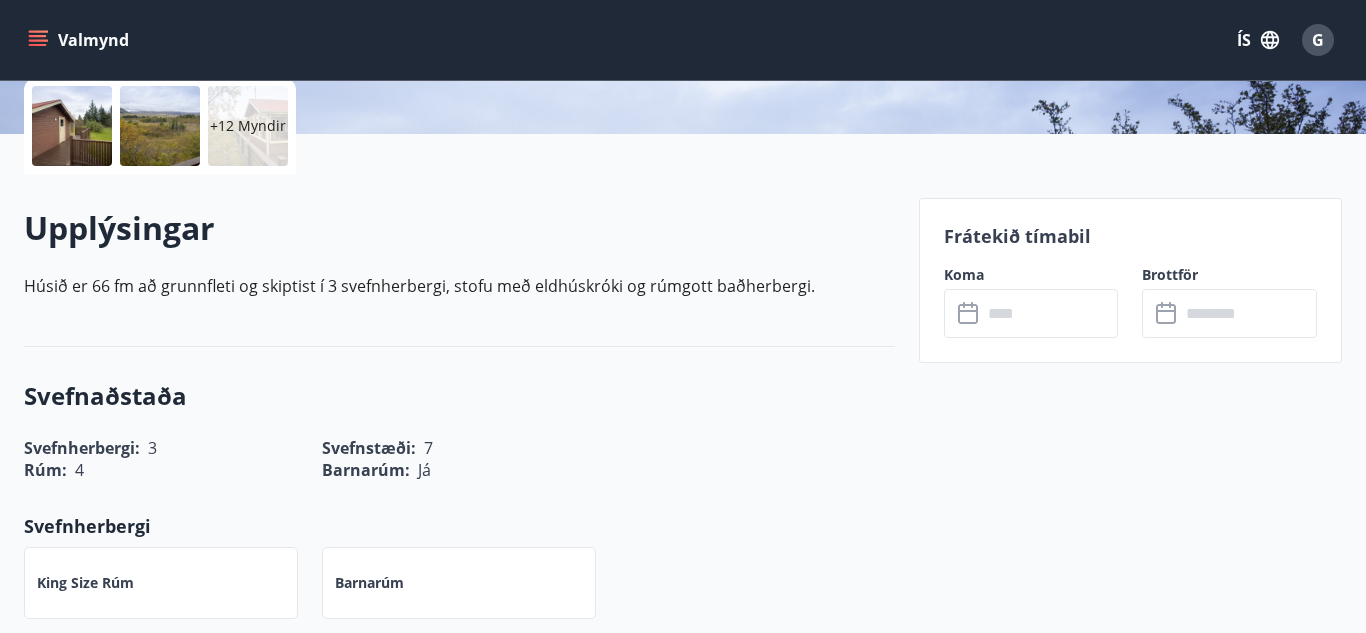 click at bounding box center (72, 126) 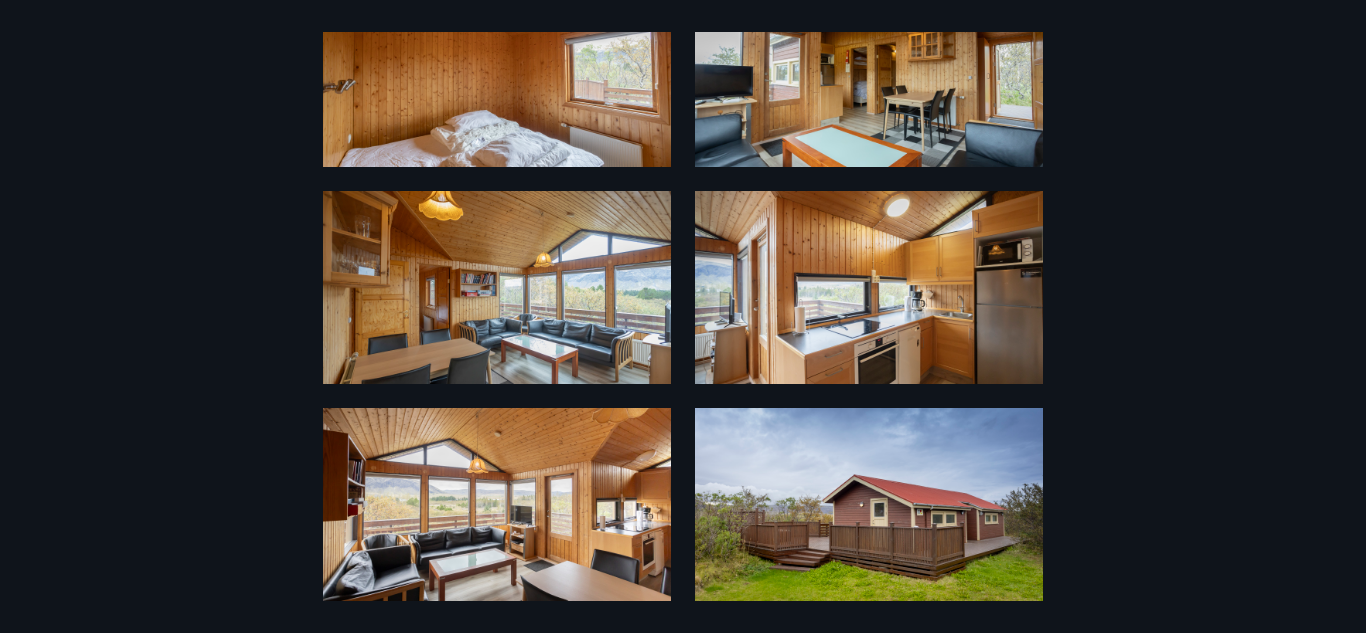 scroll, scrollTop: 1446, scrollLeft: 0, axis: vertical 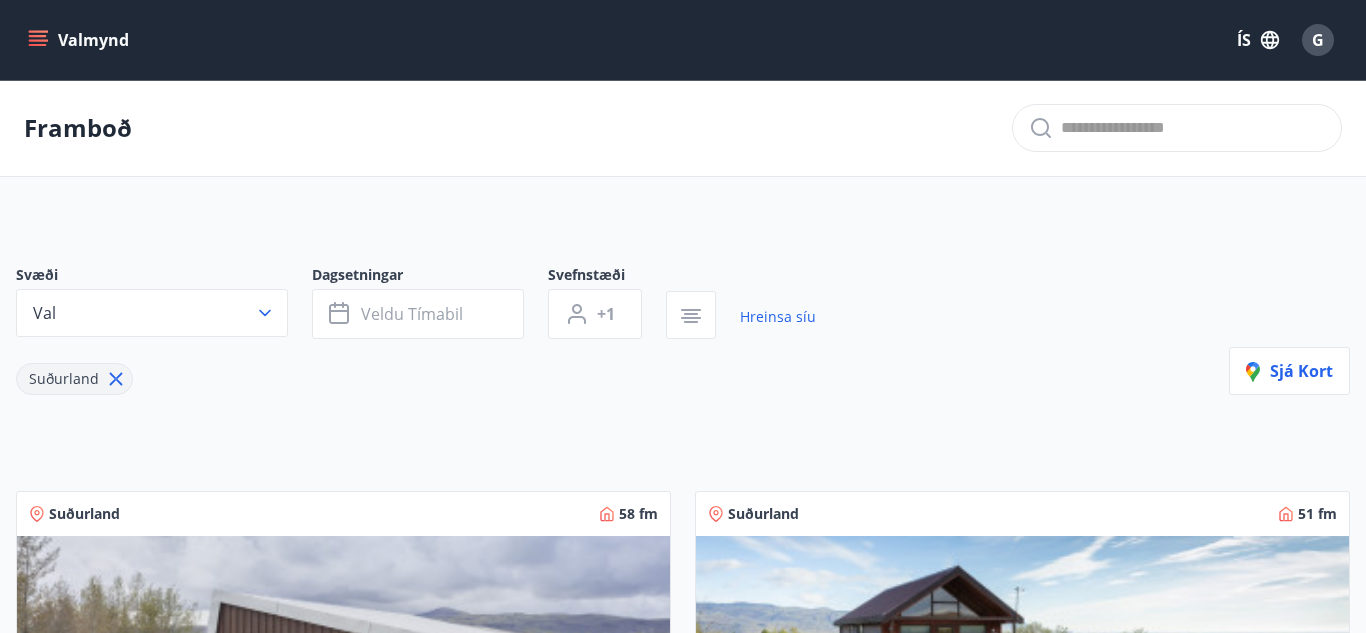 click 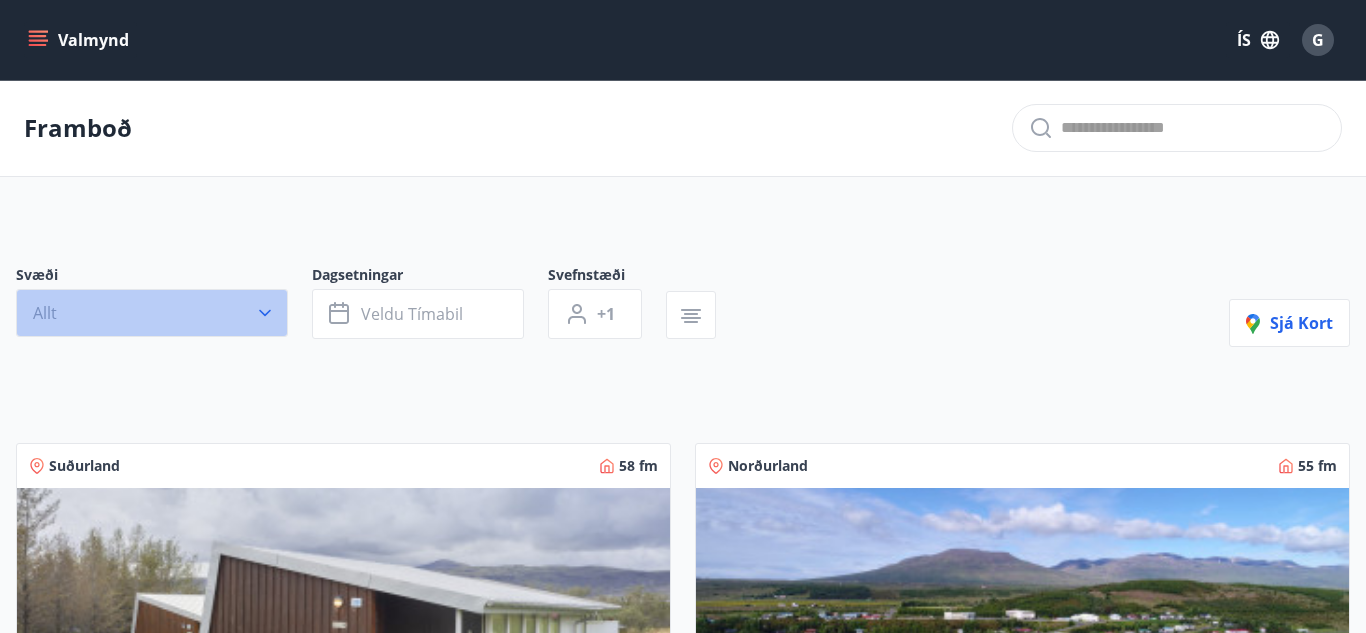 click 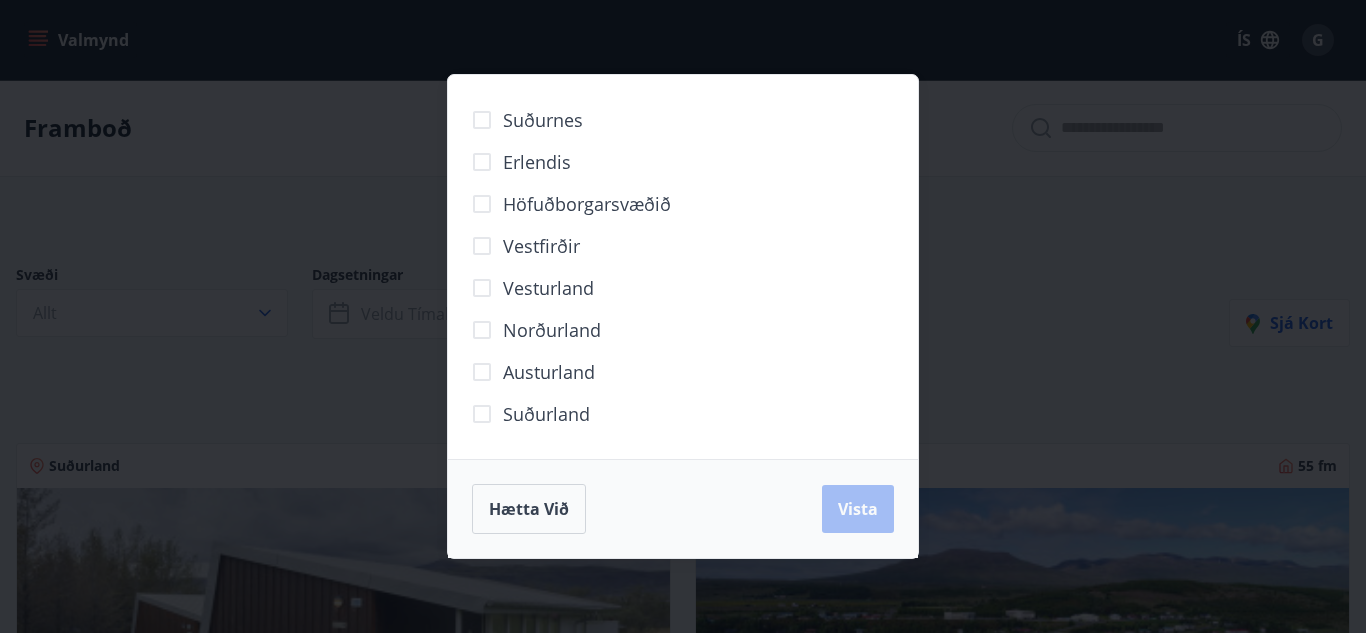 click on "Vesturland" at bounding box center [548, 288] 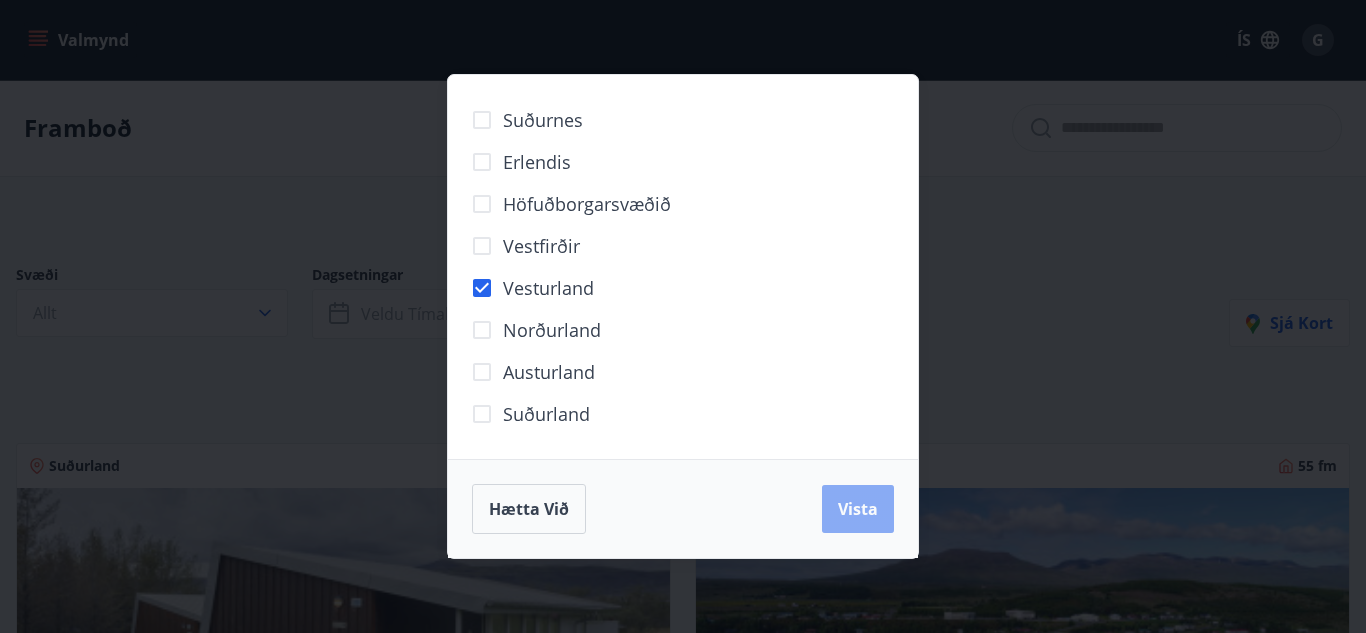 click on "Vista" at bounding box center (858, 509) 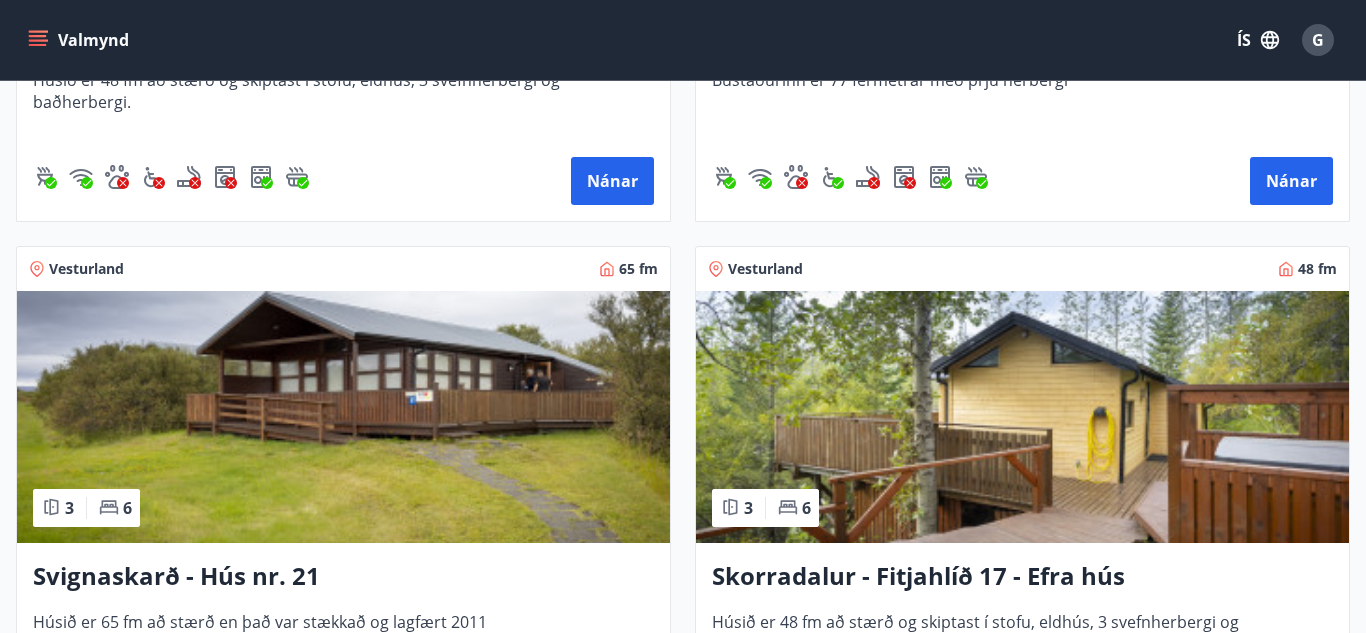 scroll, scrollTop: 2127, scrollLeft: 0, axis: vertical 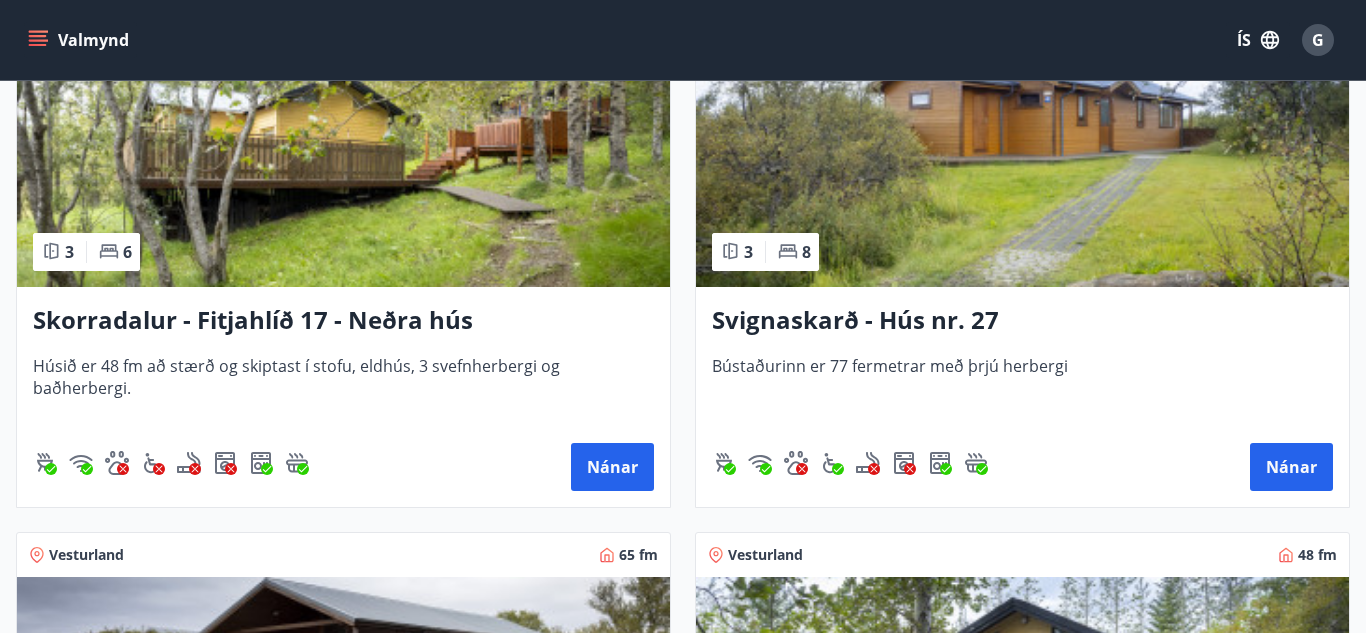 click at bounding box center (1022, 161) 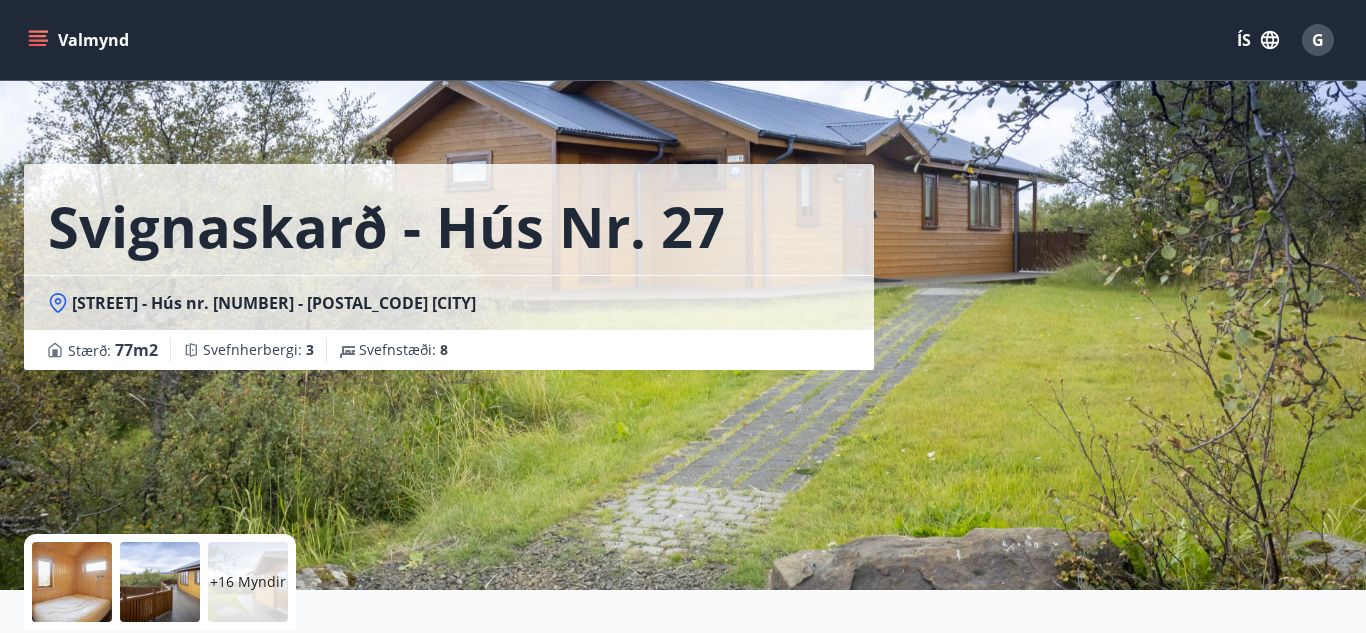 scroll, scrollTop: 31, scrollLeft: 0, axis: vertical 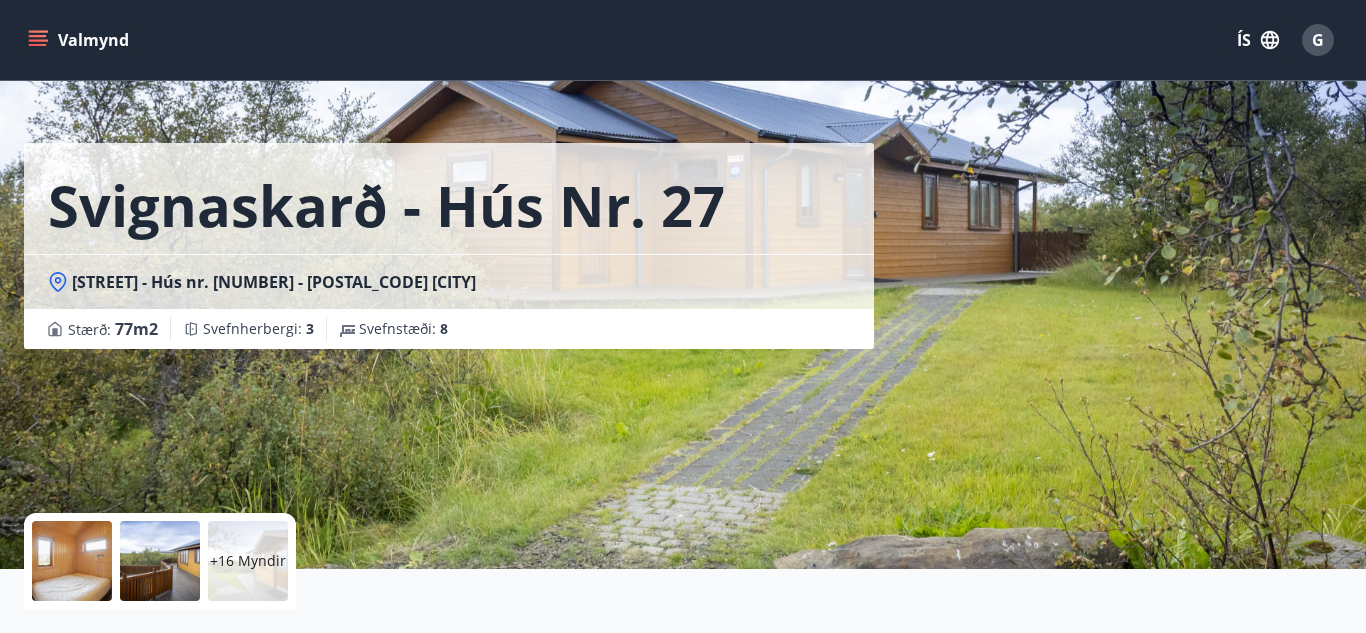 click at bounding box center (72, 561) 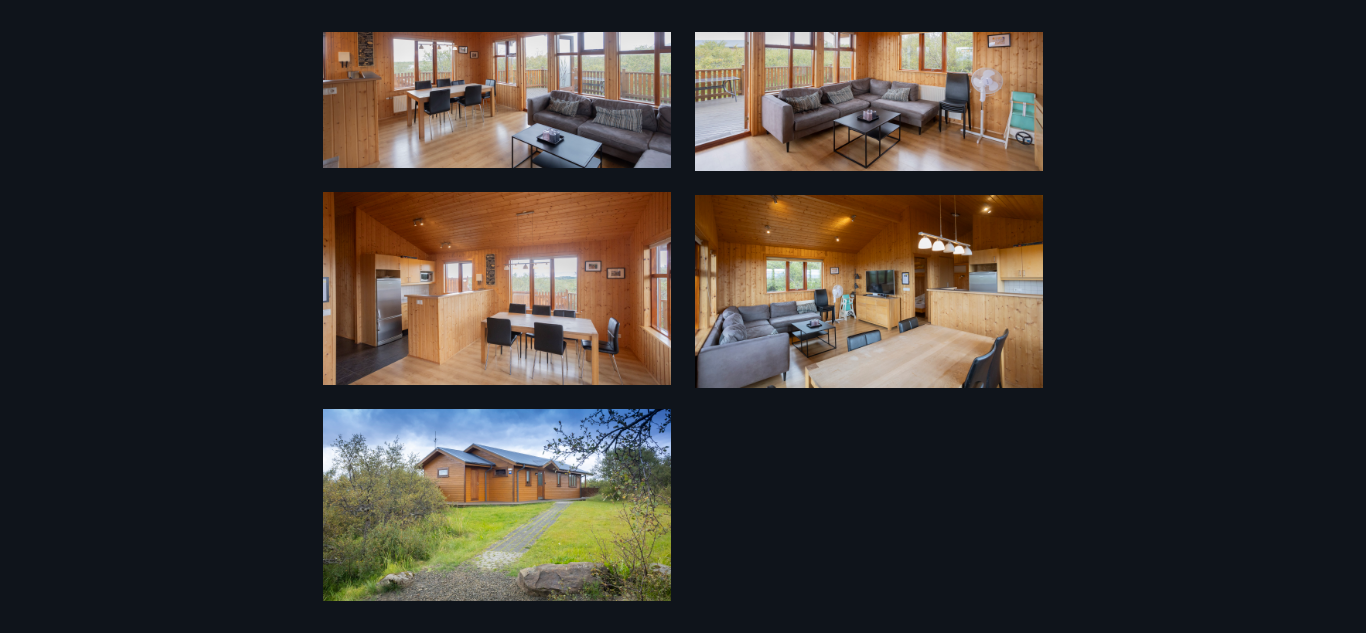 scroll, scrollTop: 1663, scrollLeft: 0, axis: vertical 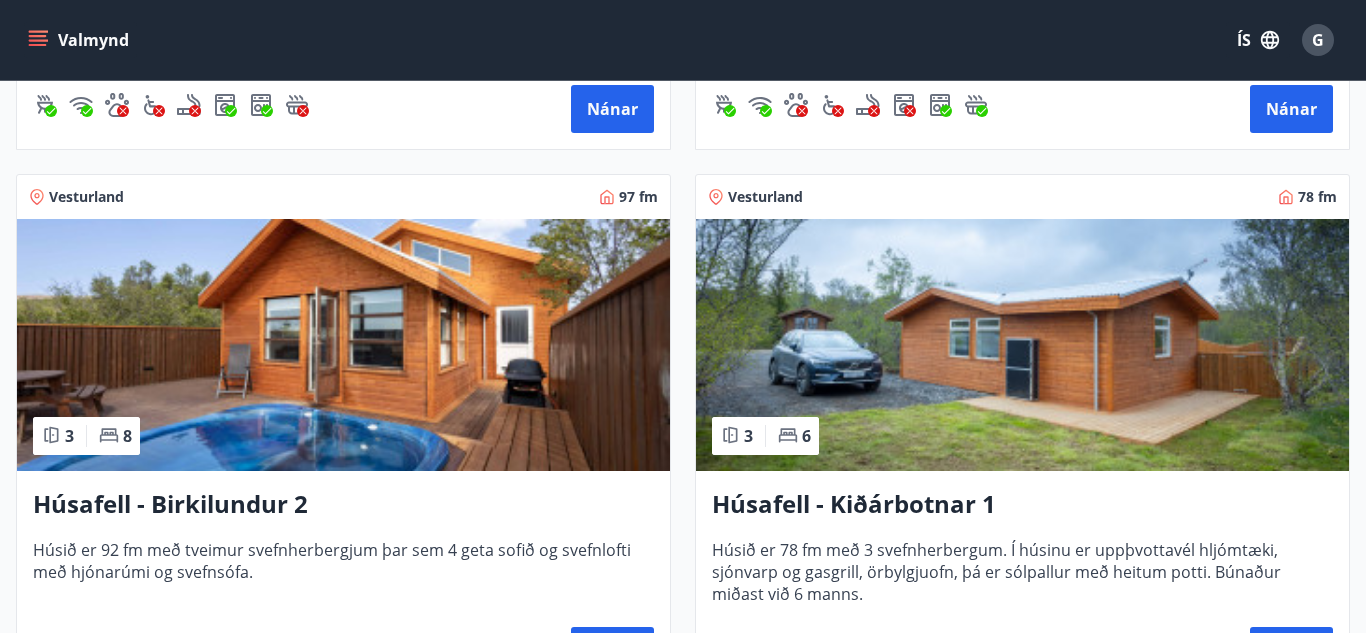 click at bounding box center (1022, 345) 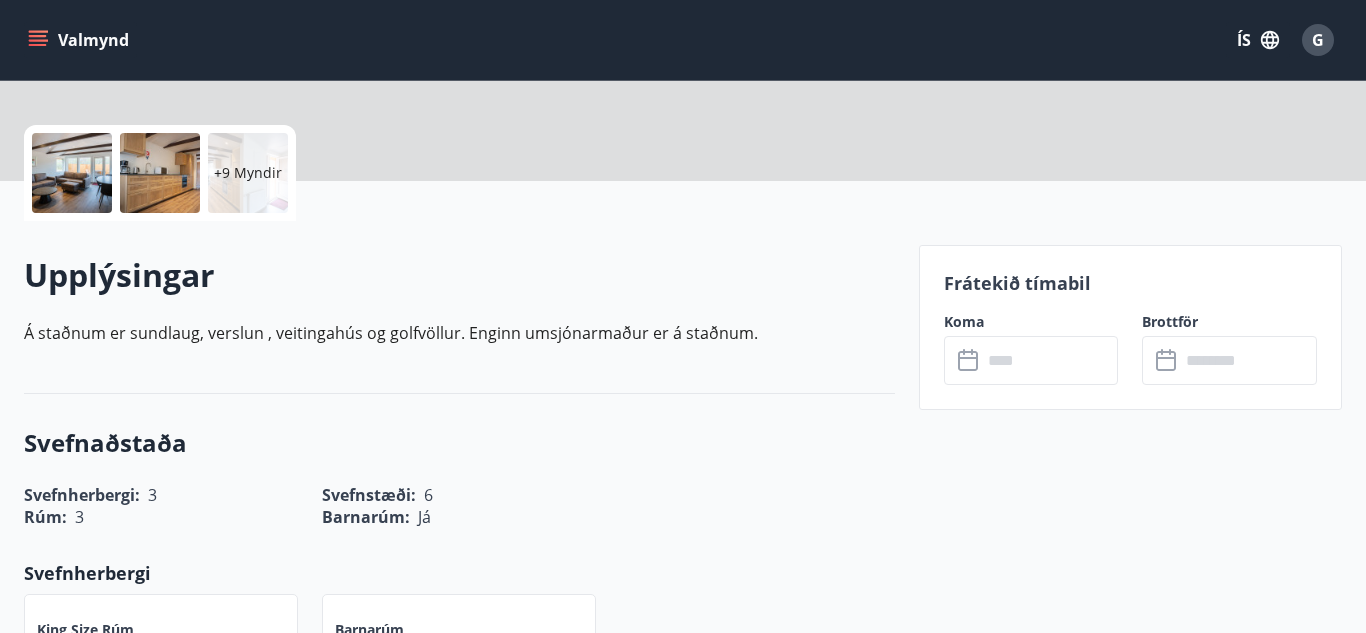 scroll, scrollTop: 0, scrollLeft: 0, axis: both 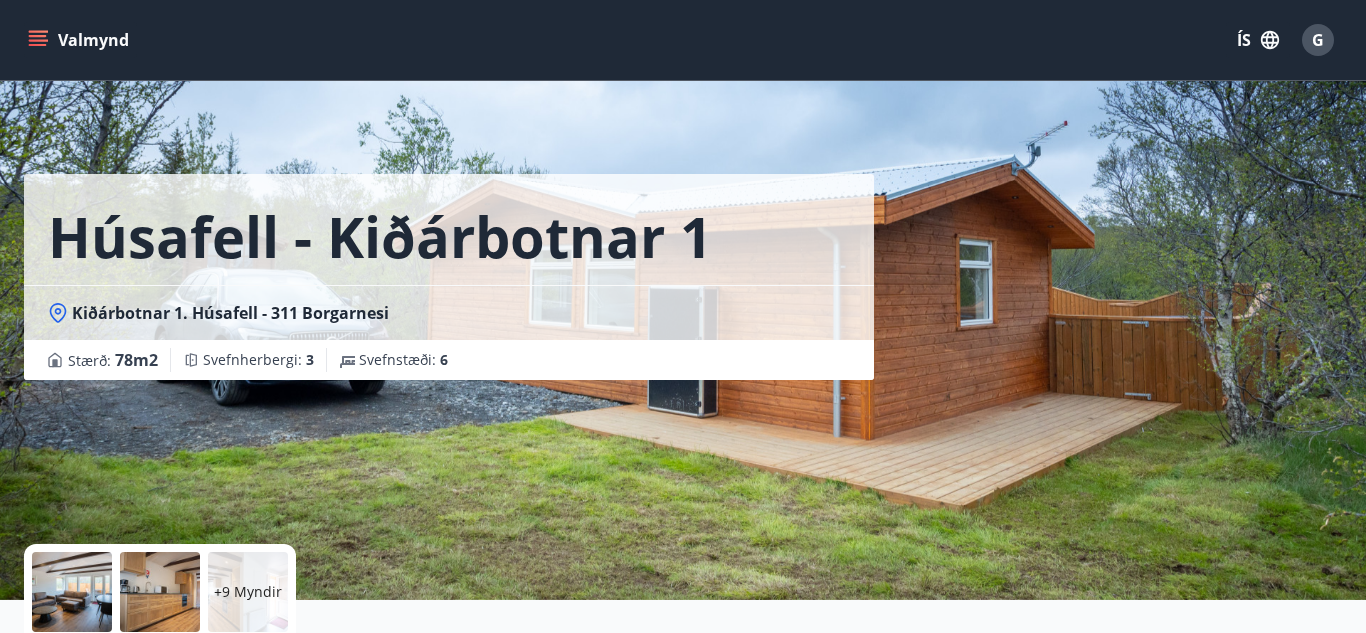 click at bounding box center (72, 592) 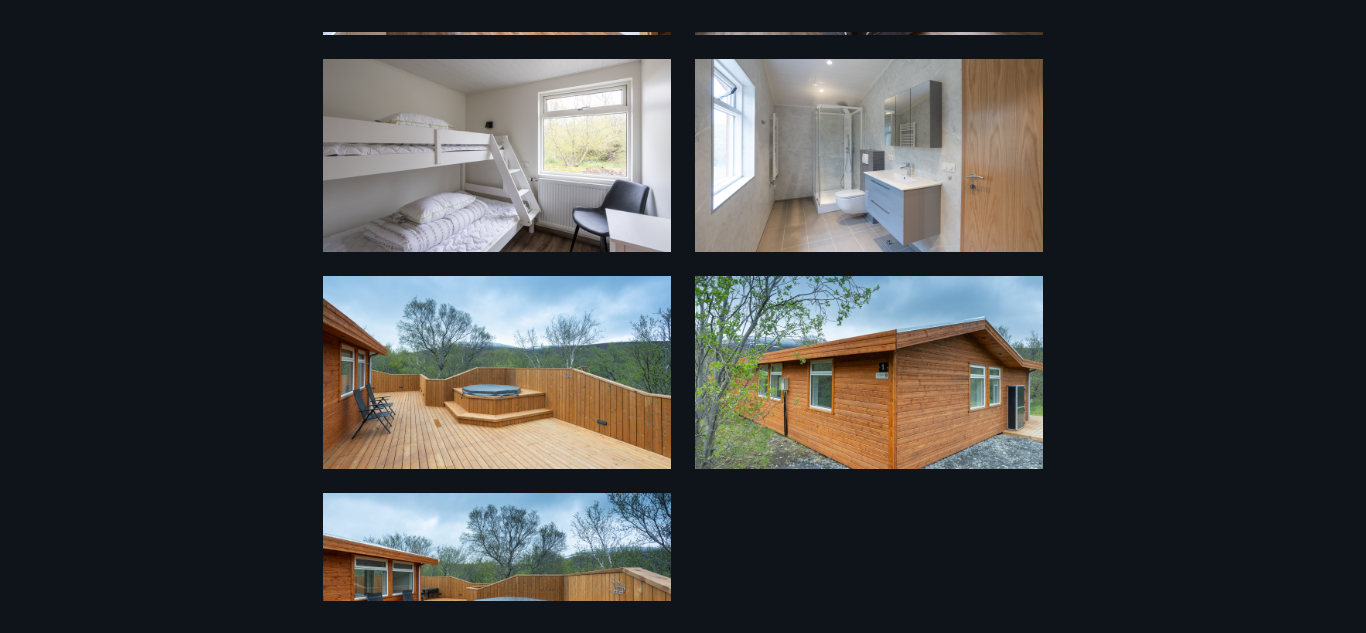 scroll, scrollTop: 1220, scrollLeft: 0, axis: vertical 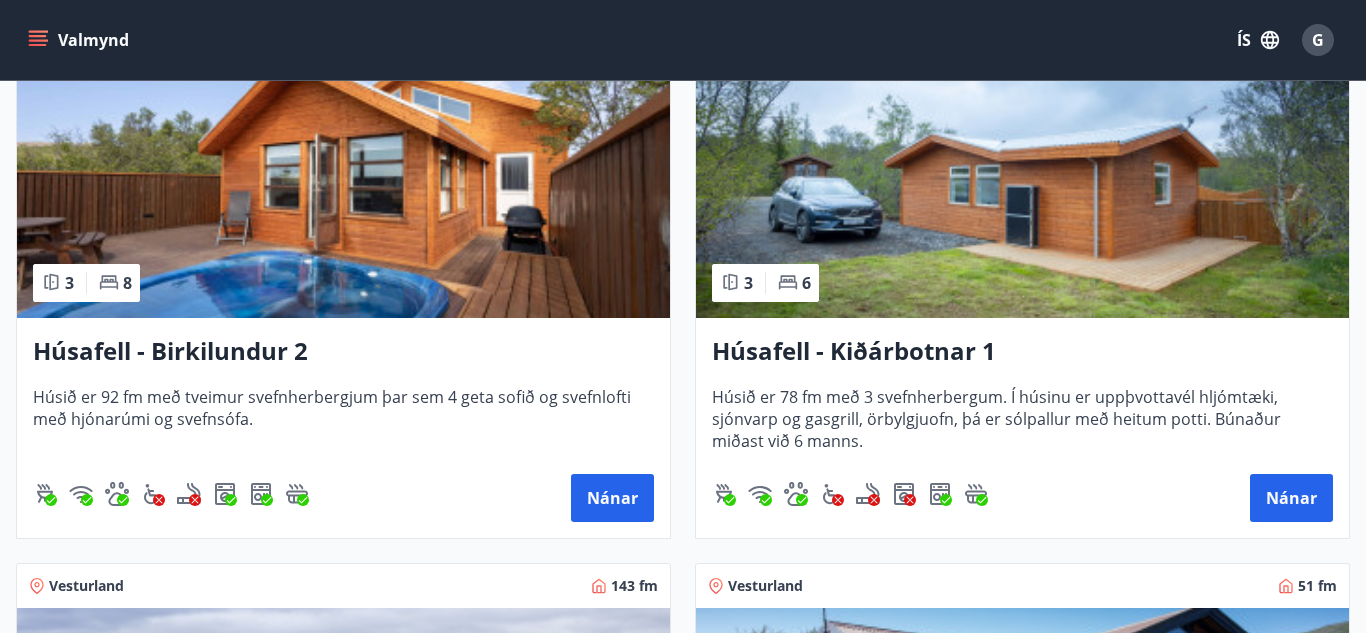 click at bounding box center [1022, 192] 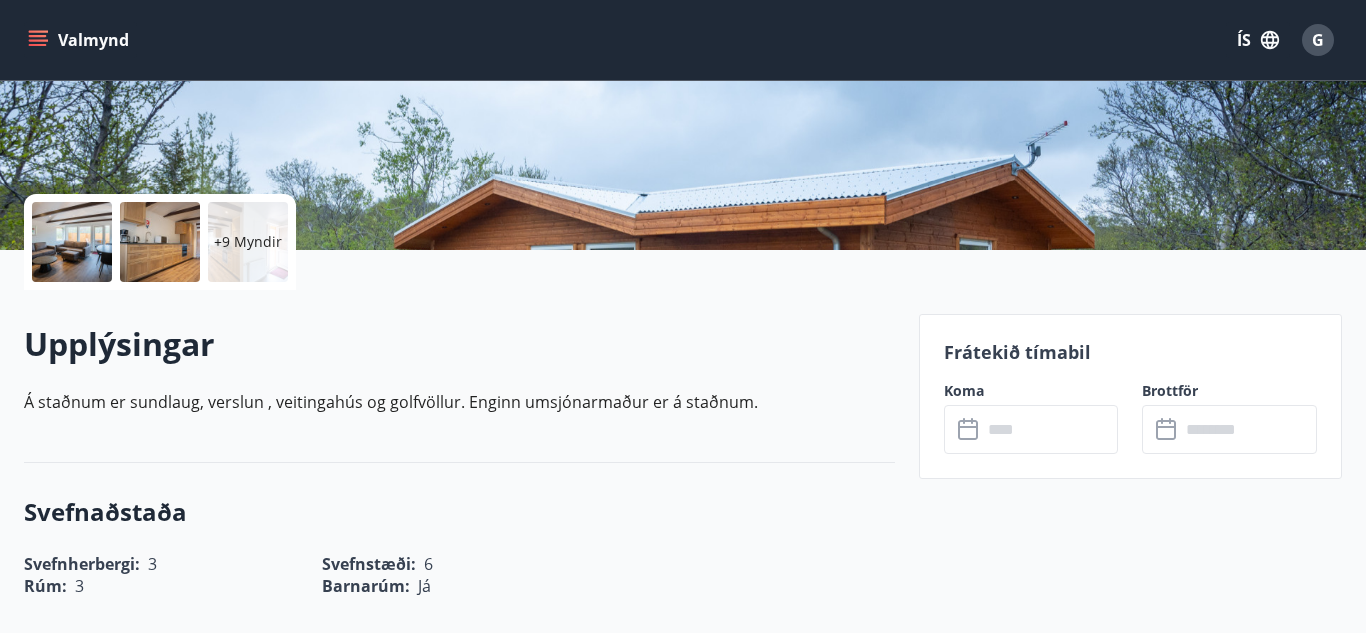 scroll, scrollTop: 351, scrollLeft: 0, axis: vertical 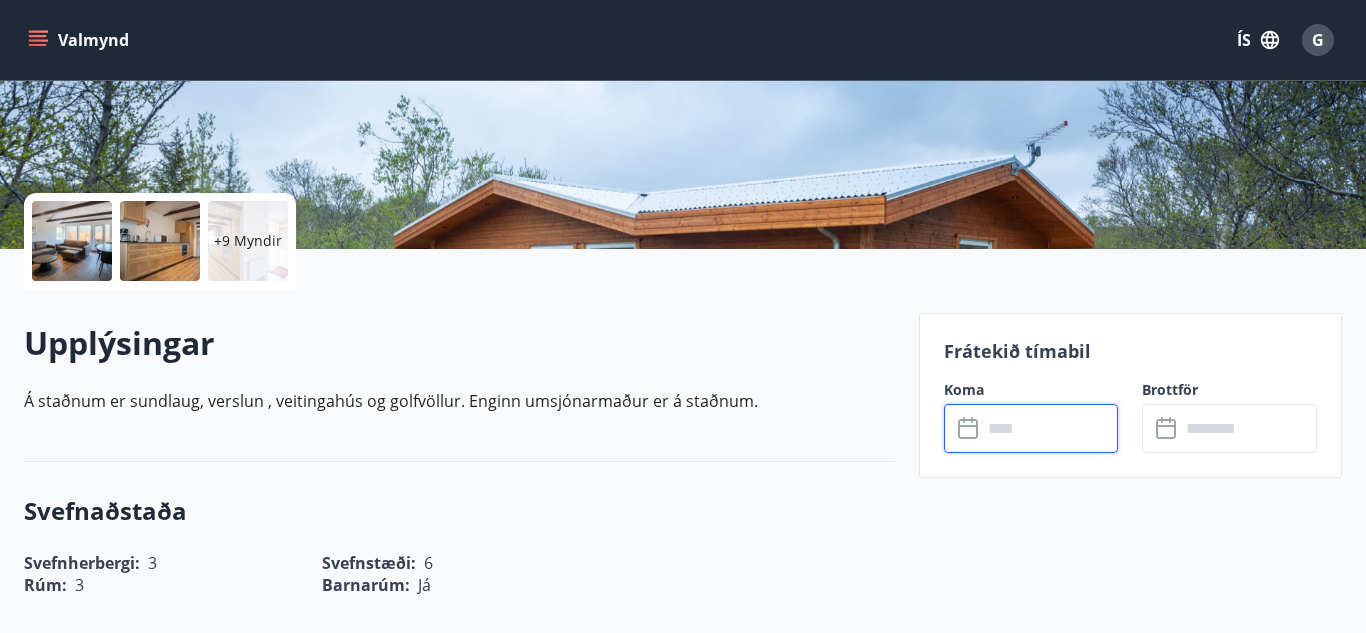 click at bounding box center [1050, 428] 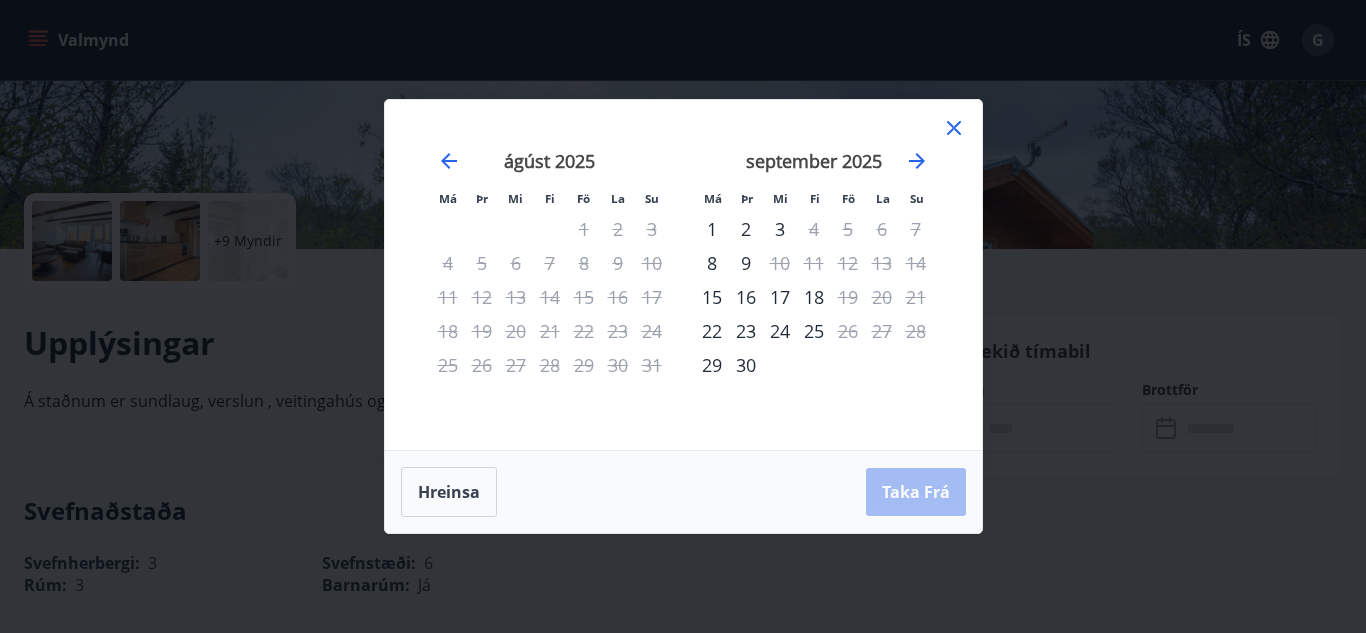 click 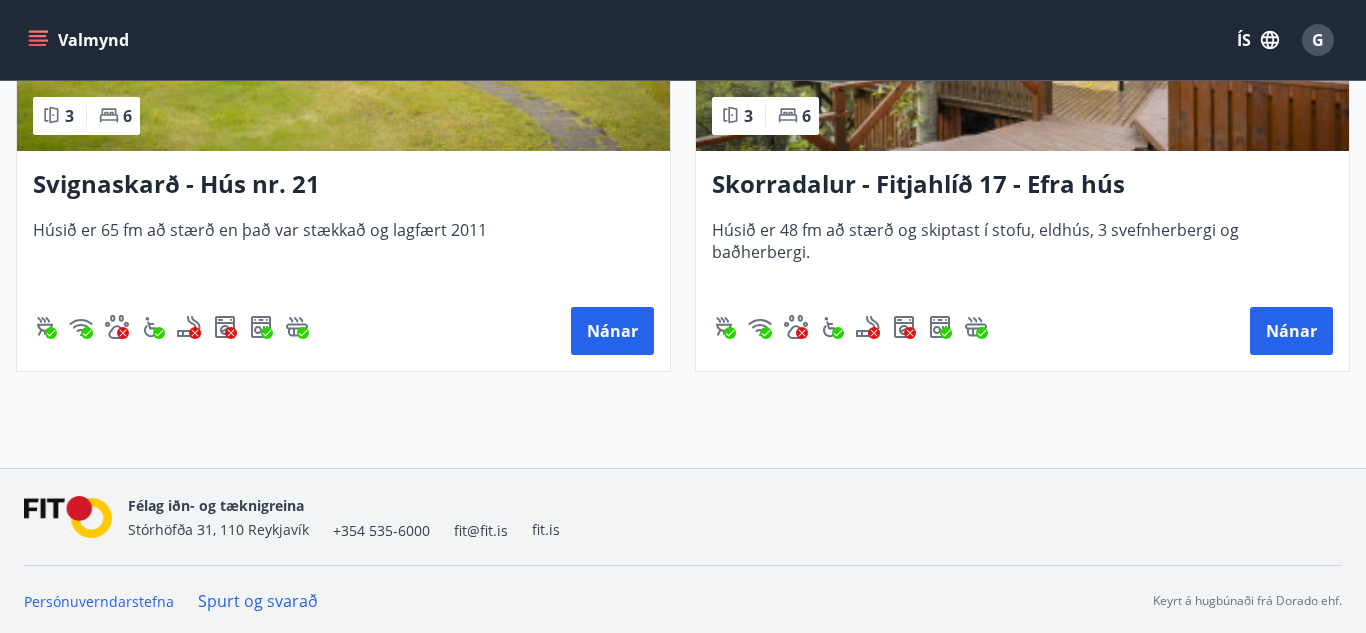 scroll, scrollTop: 2808, scrollLeft: 0, axis: vertical 